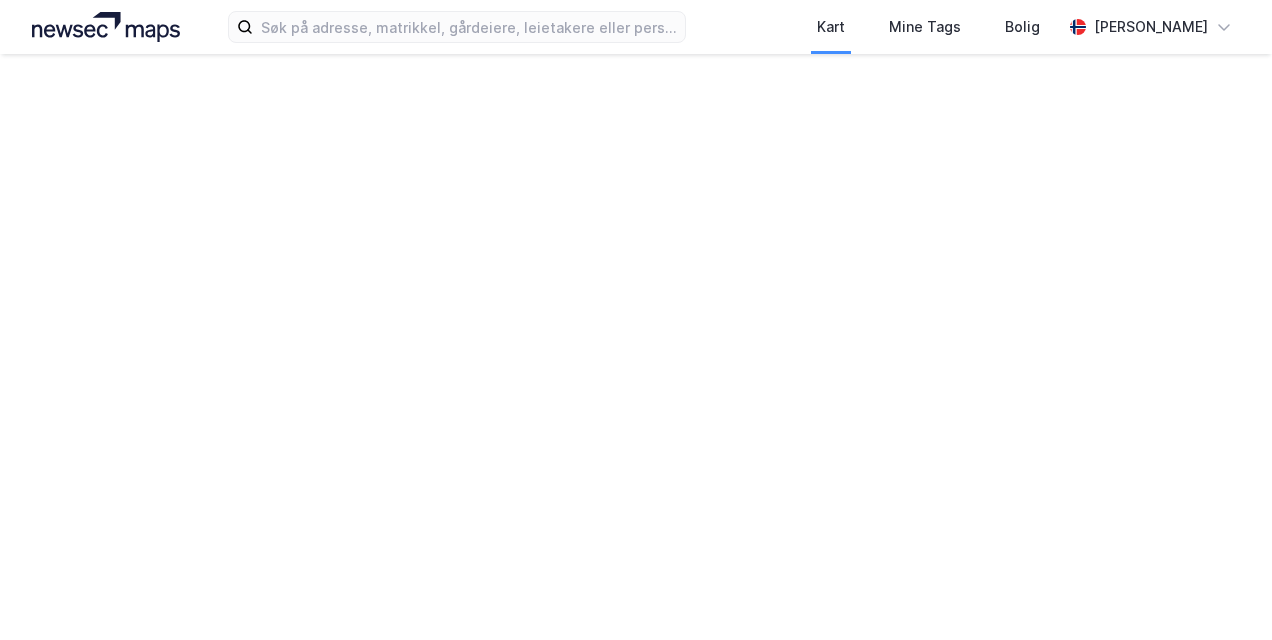 scroll, scrollTop: 0, scrollLeft: 0, axis: both 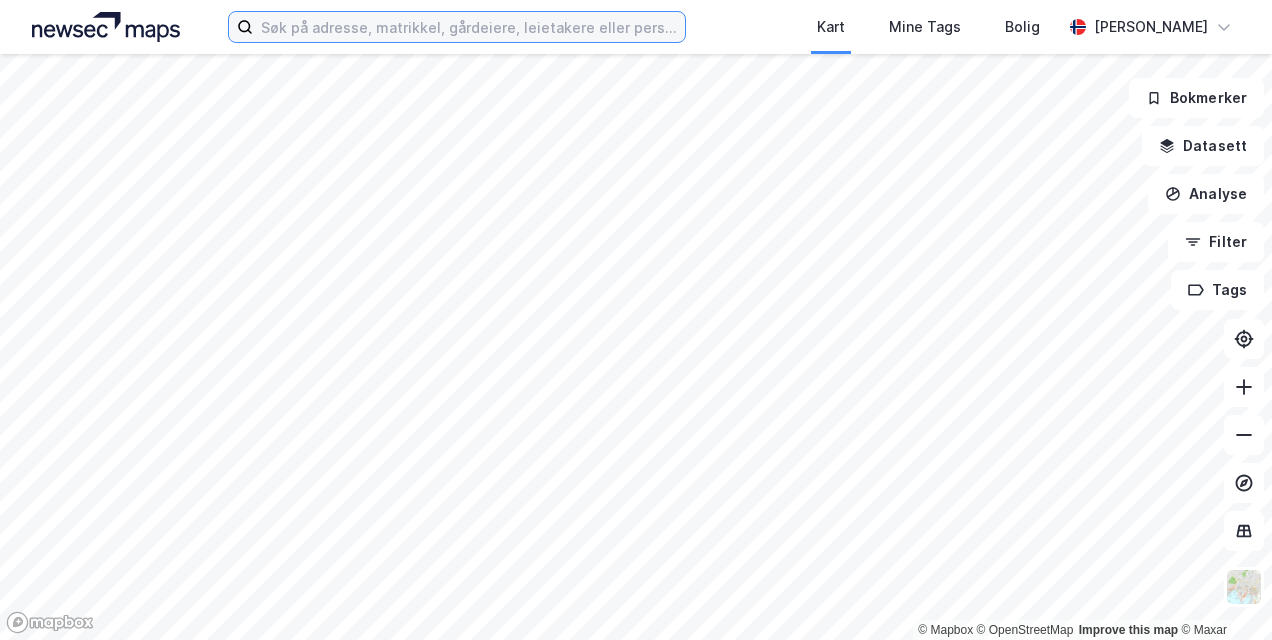 click at bounding box center (468, 27) 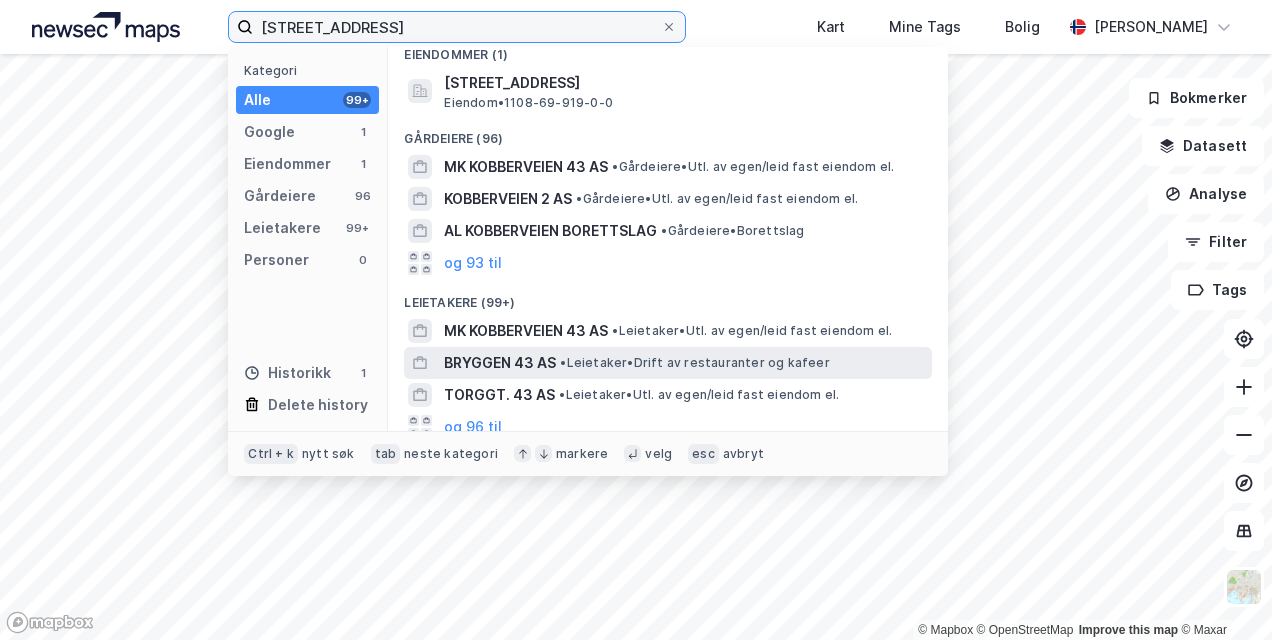scroll, scrollTop: 179, scrollLeft: 0, axis: vertical 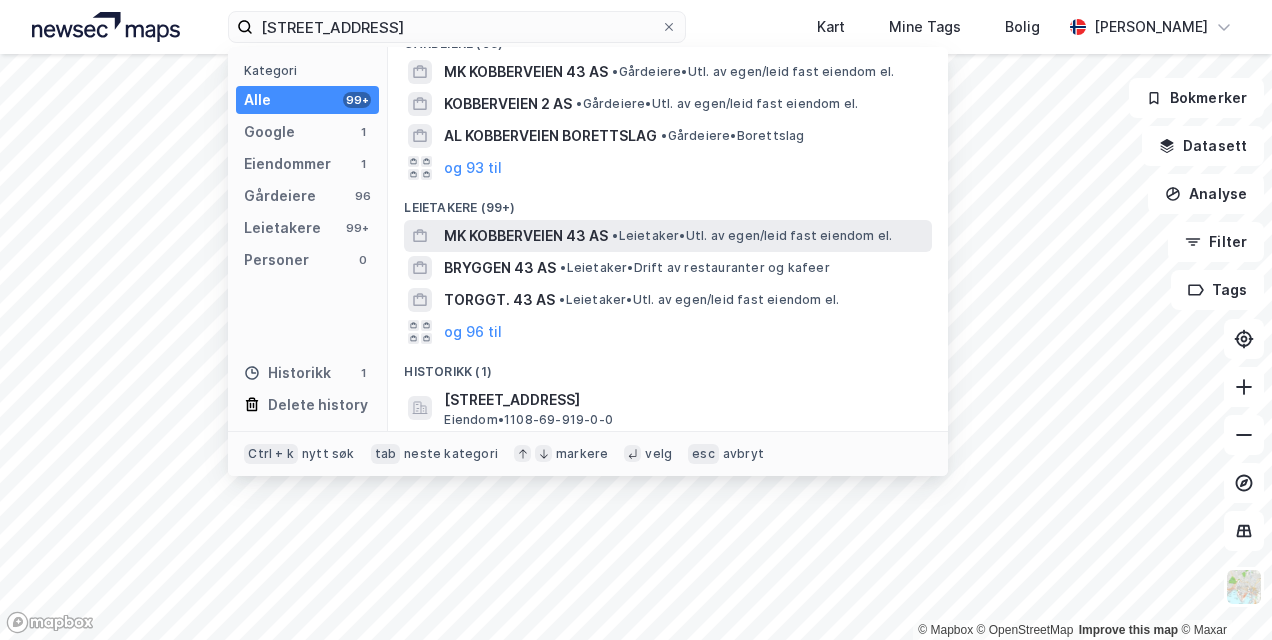 click on "MK KOBBERVEIEN 43 AS" at bounding box center [526, 236] 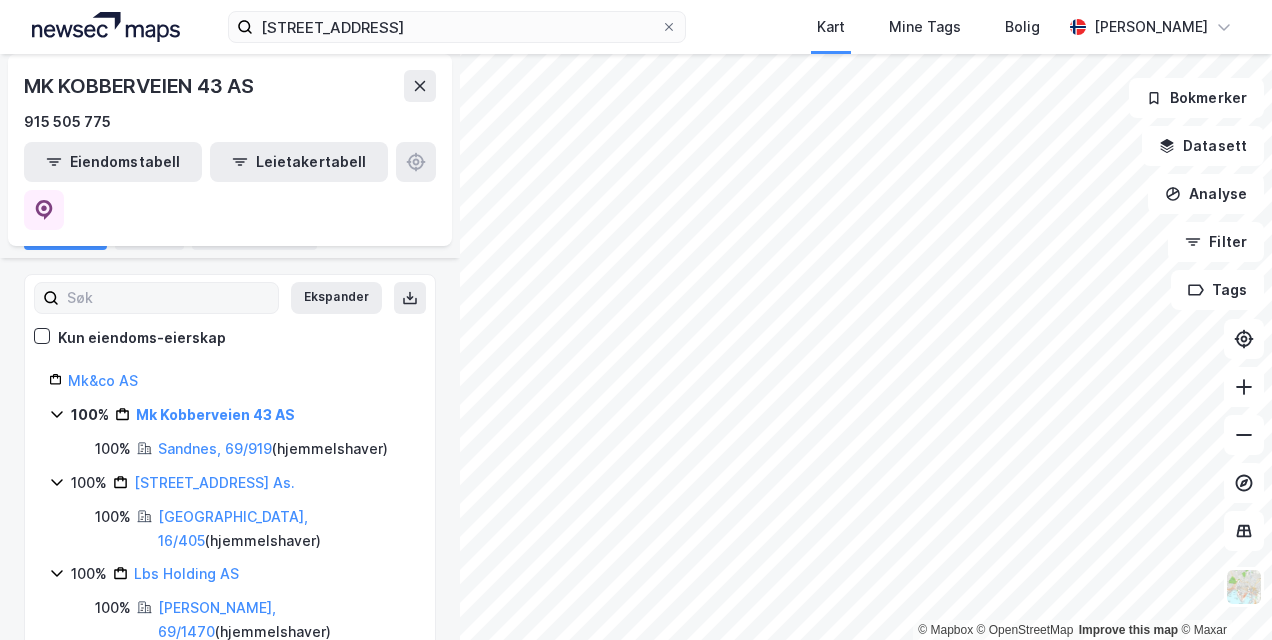 scroll, scrollTop: 0, scrollLeft: 0, axis: both 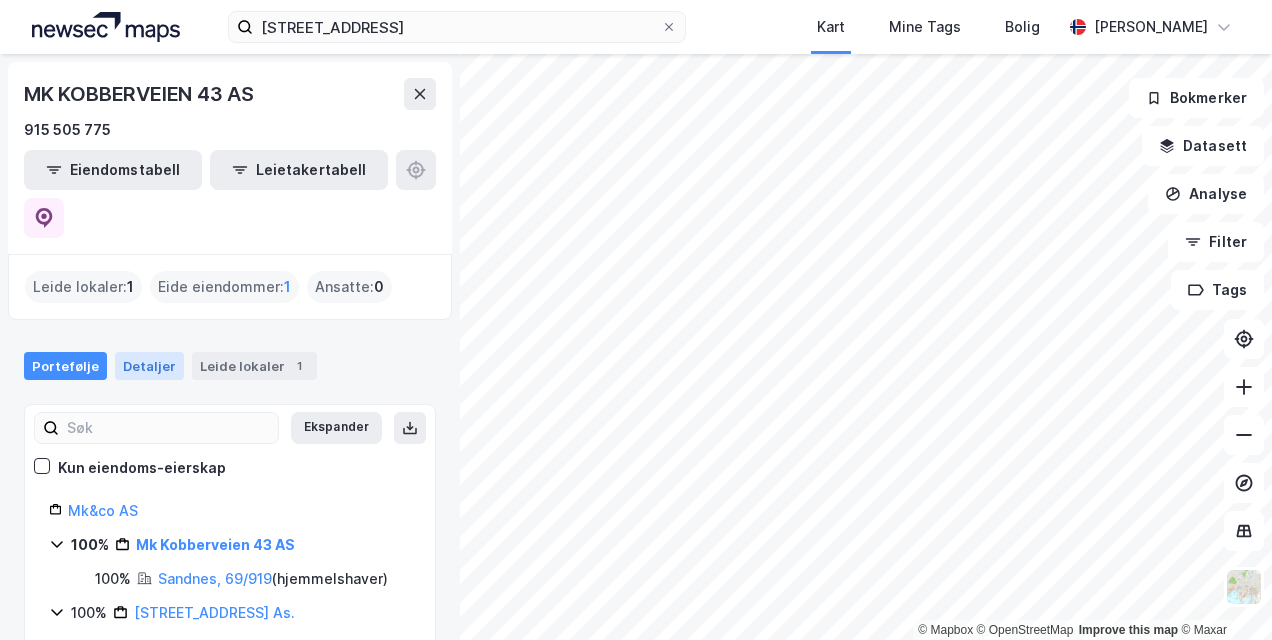 click on "Detaljer" at bounding box center [149, 366] 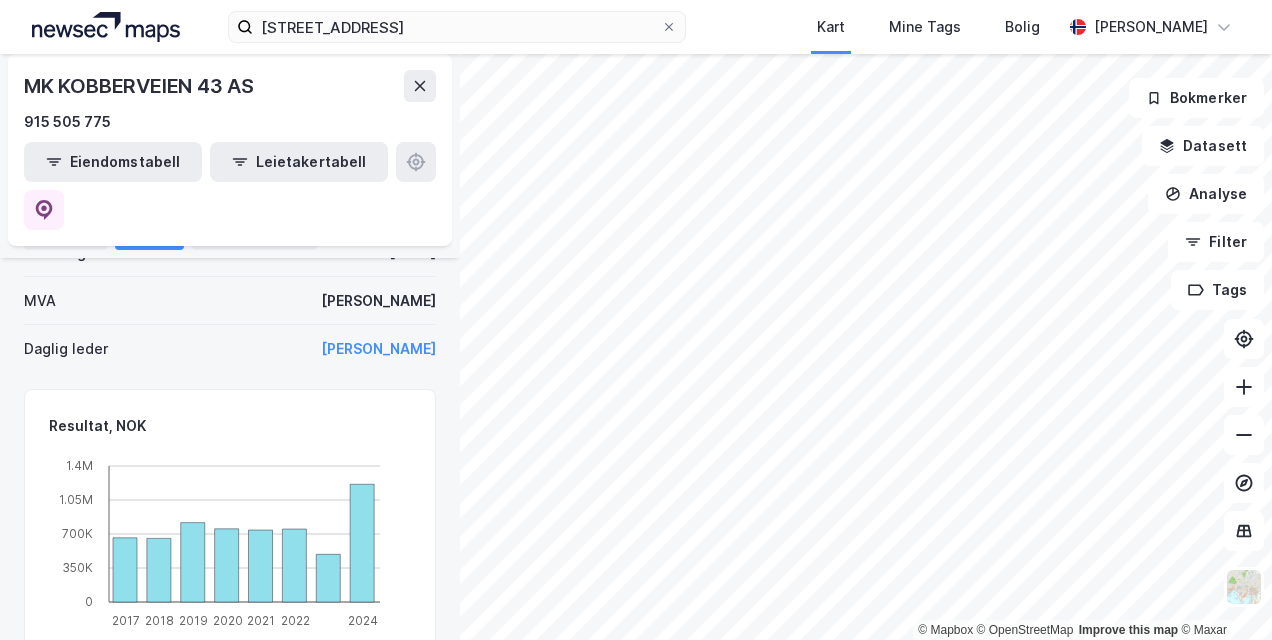 scroll, scrollTop: 67, scrollLeft: 0, axis: vertical 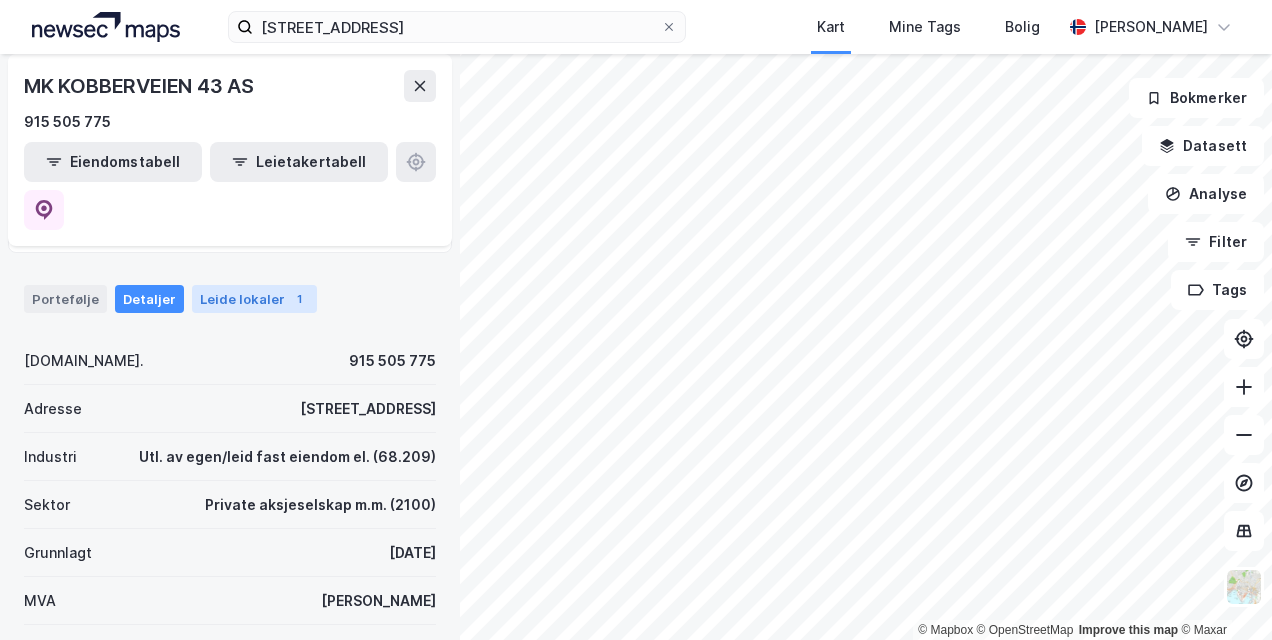 click on "Leide lokaler 1" at bounding box center (254, 299) 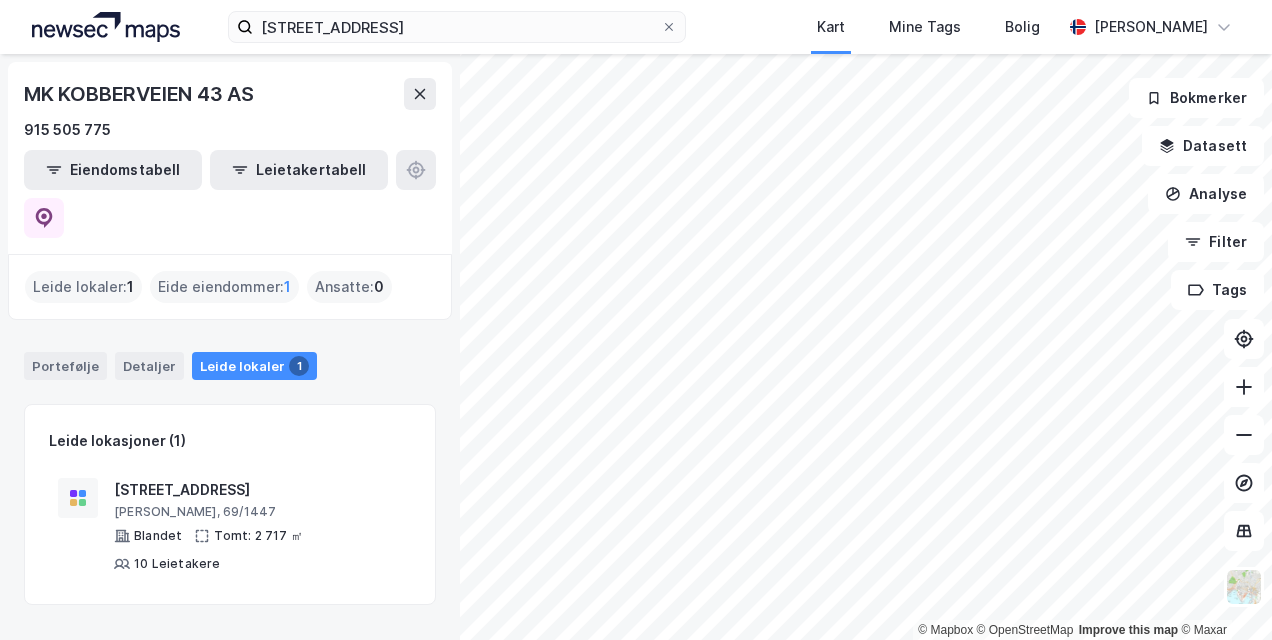 scroll, scrollTop: 0, scrollLeft: 0, axis: both 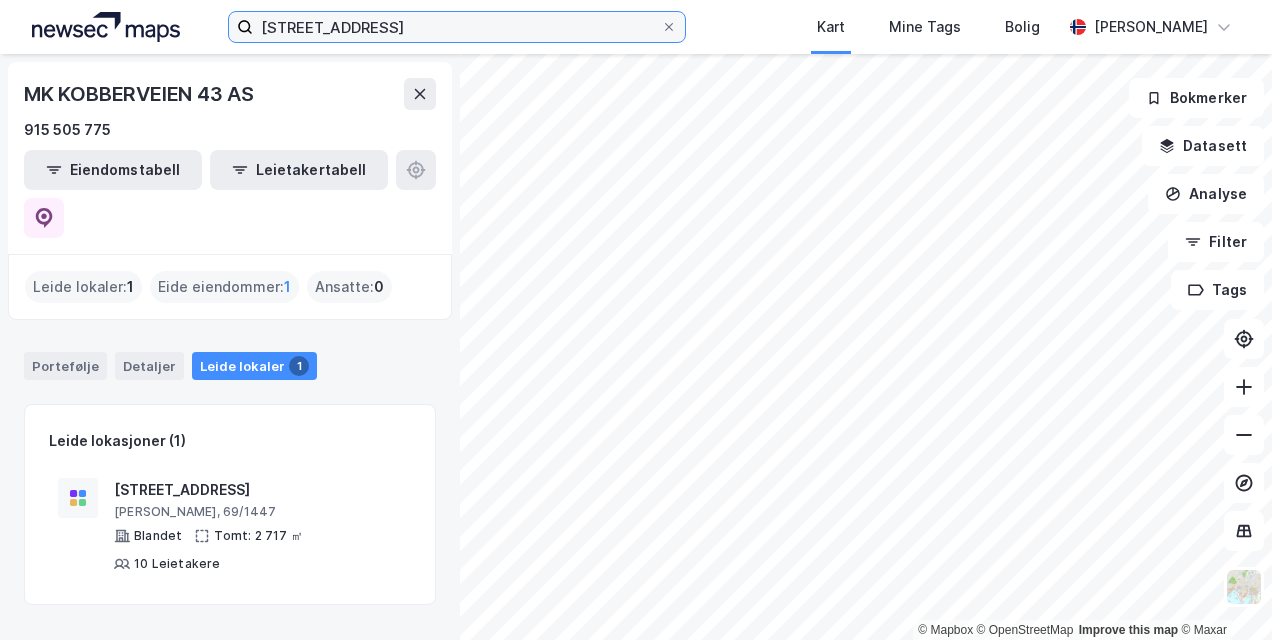 click on "[STREET_ADDRESS]" at bounding box center [456, 27] 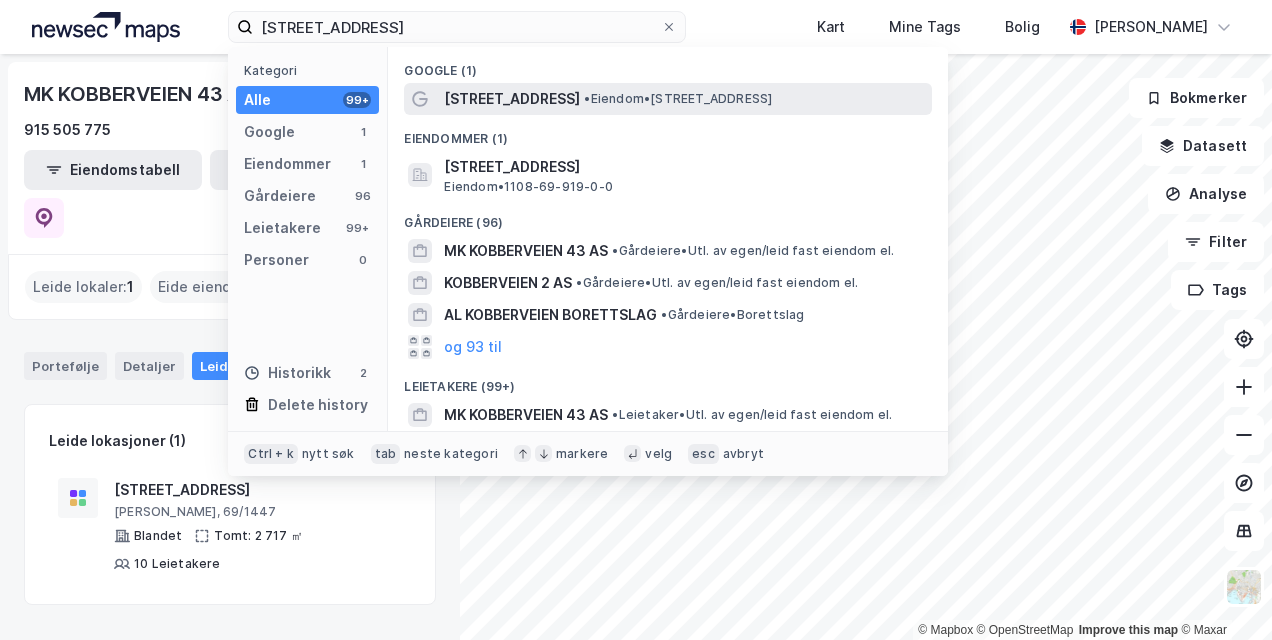 click on "[STREET_ADDRESS]" at bounding box center (512, 99) 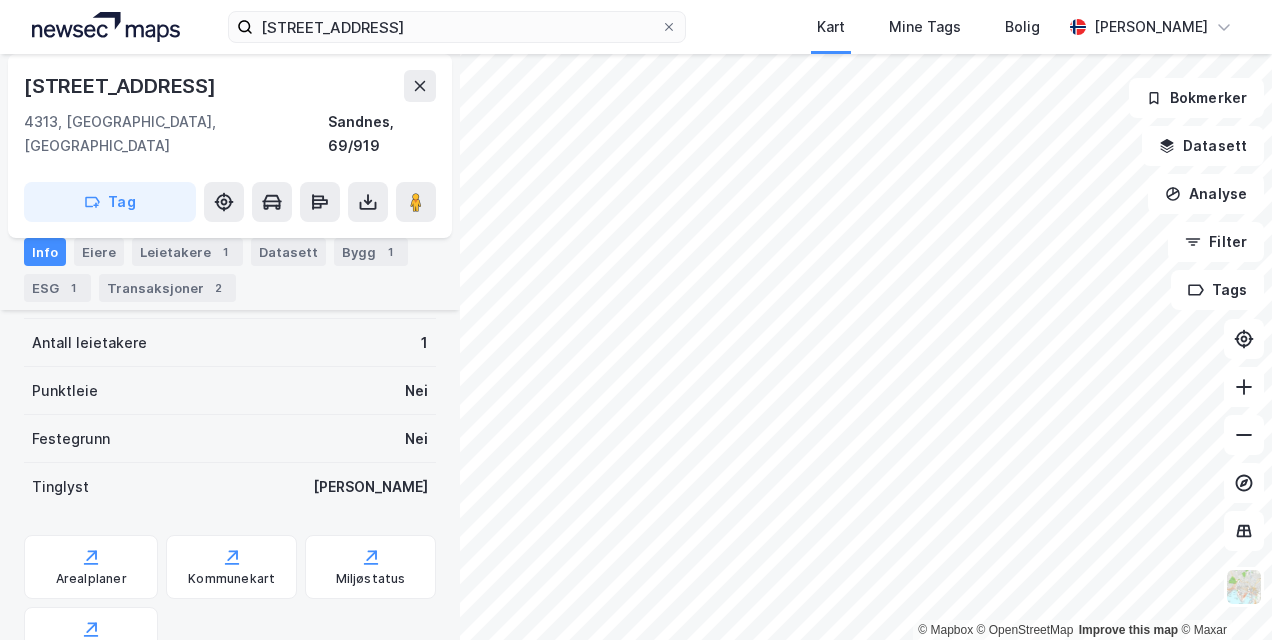 scroll, scrollTop: 784, scrollLeft: 0, axis: vertical 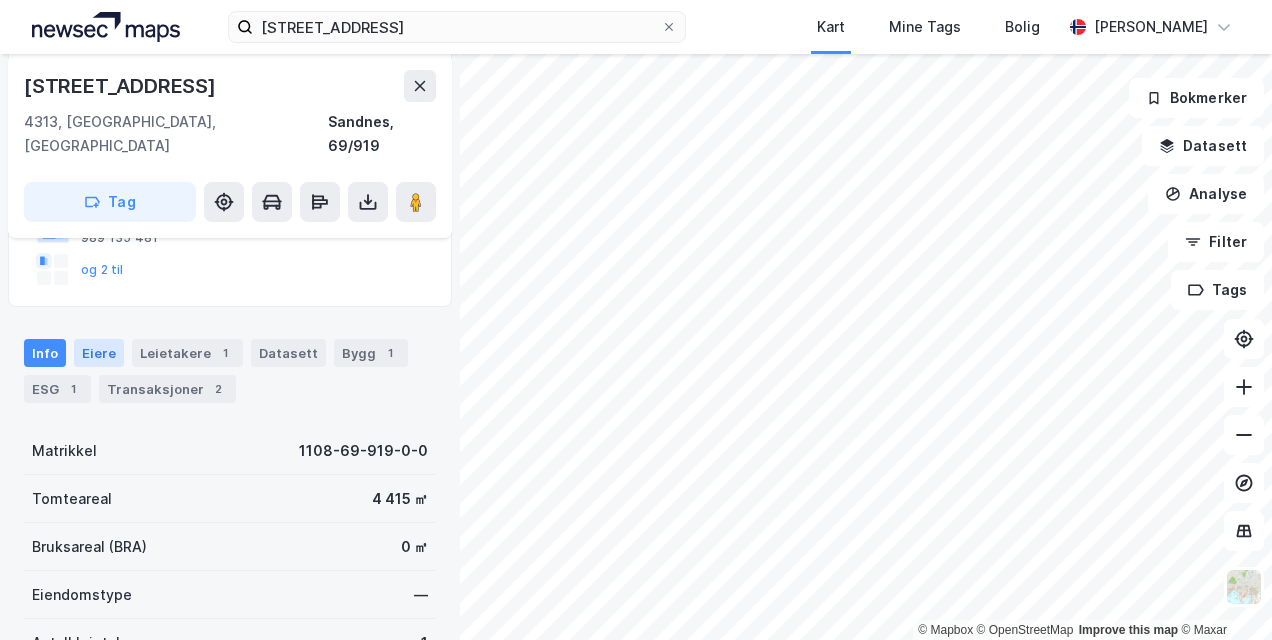 click on "Eiere" at bounding box center (99, 353) 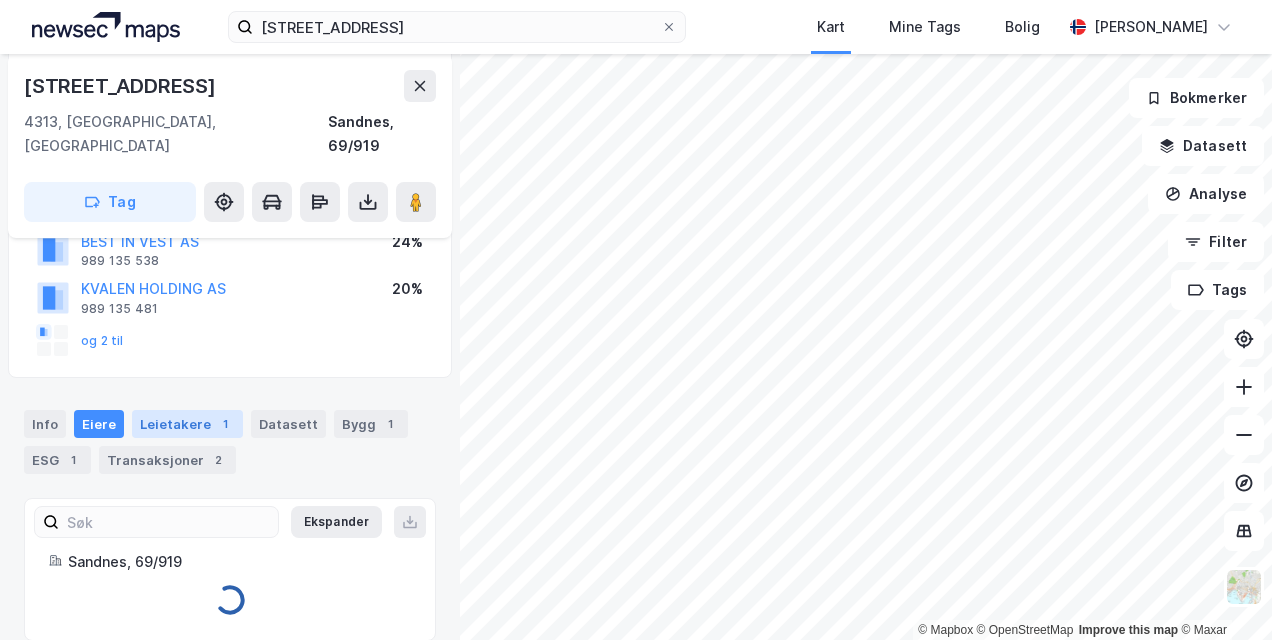 scroll, scrollTop: 273, scrollLeft: 0, axis: vertical 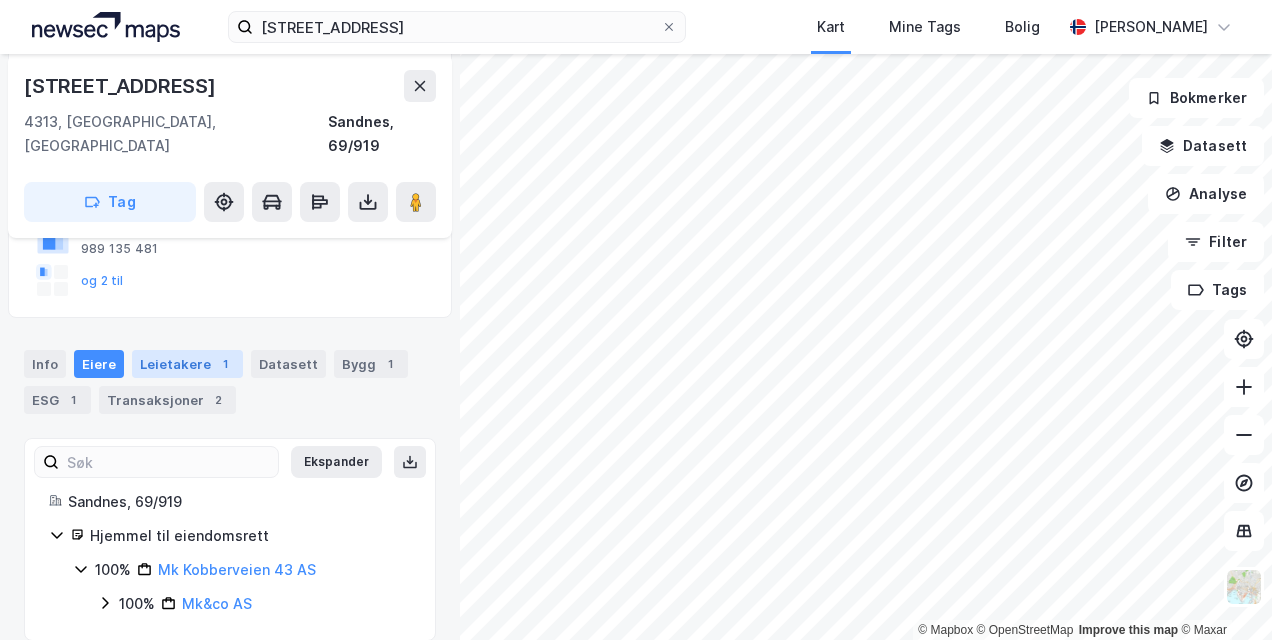 click on "Leietakere 1" at bounding box center (187, 364) 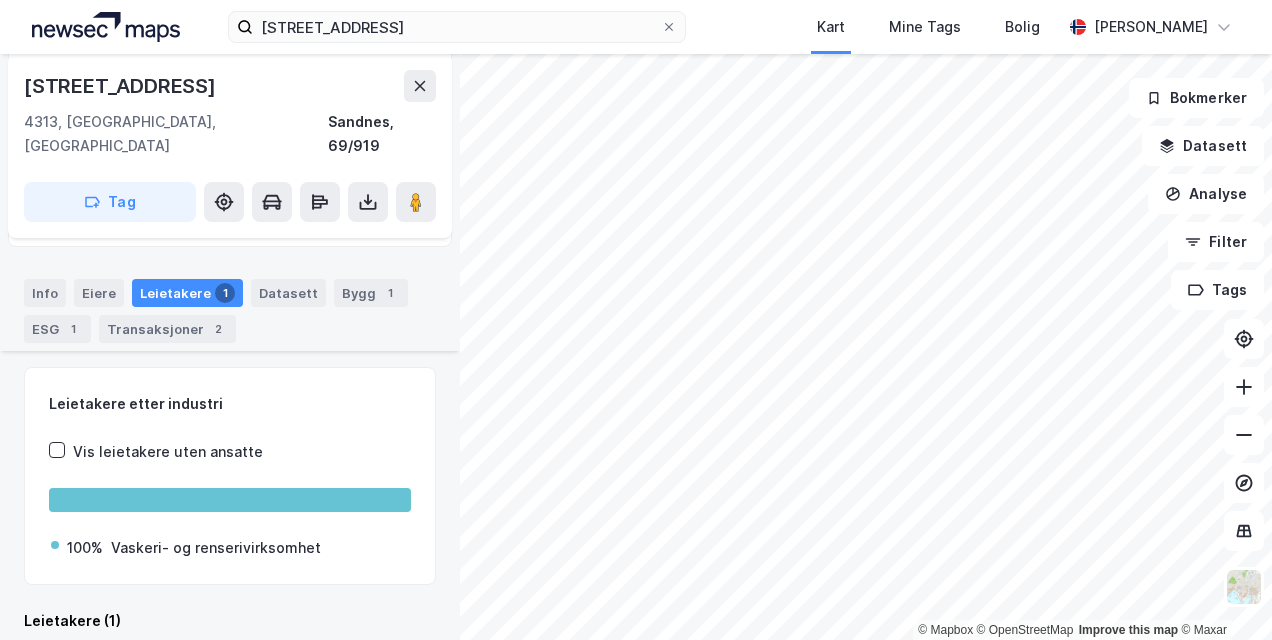 scroll, scrollTop: 450, scrollLeft: 0, axis: vertical 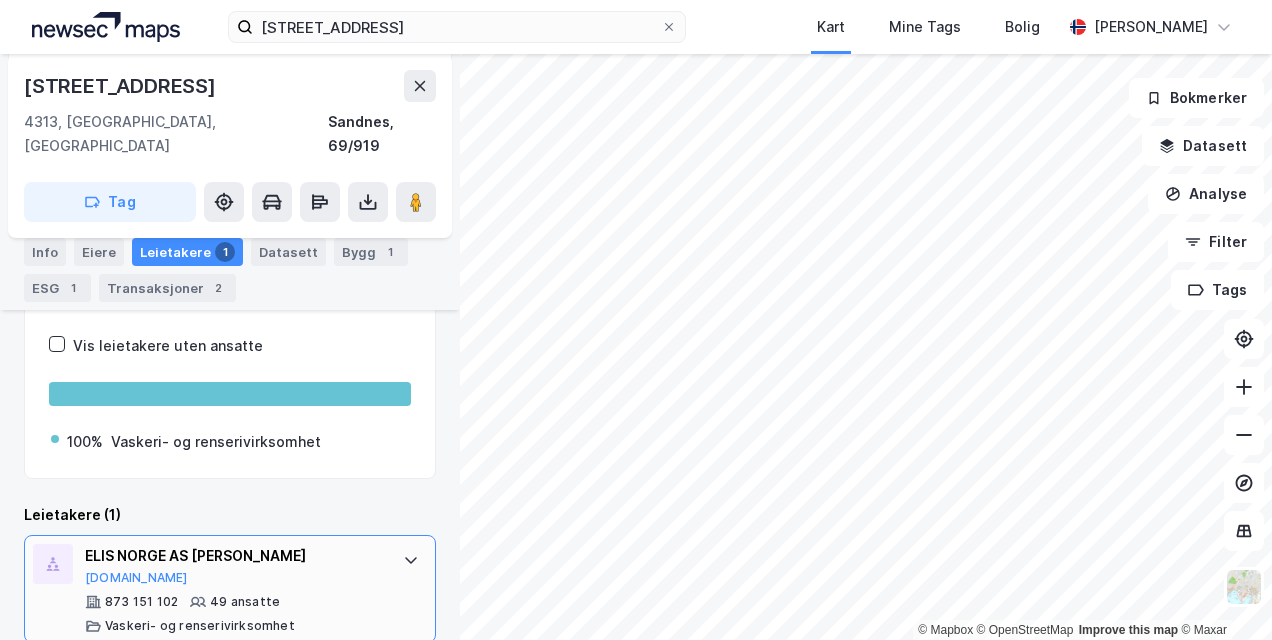 click 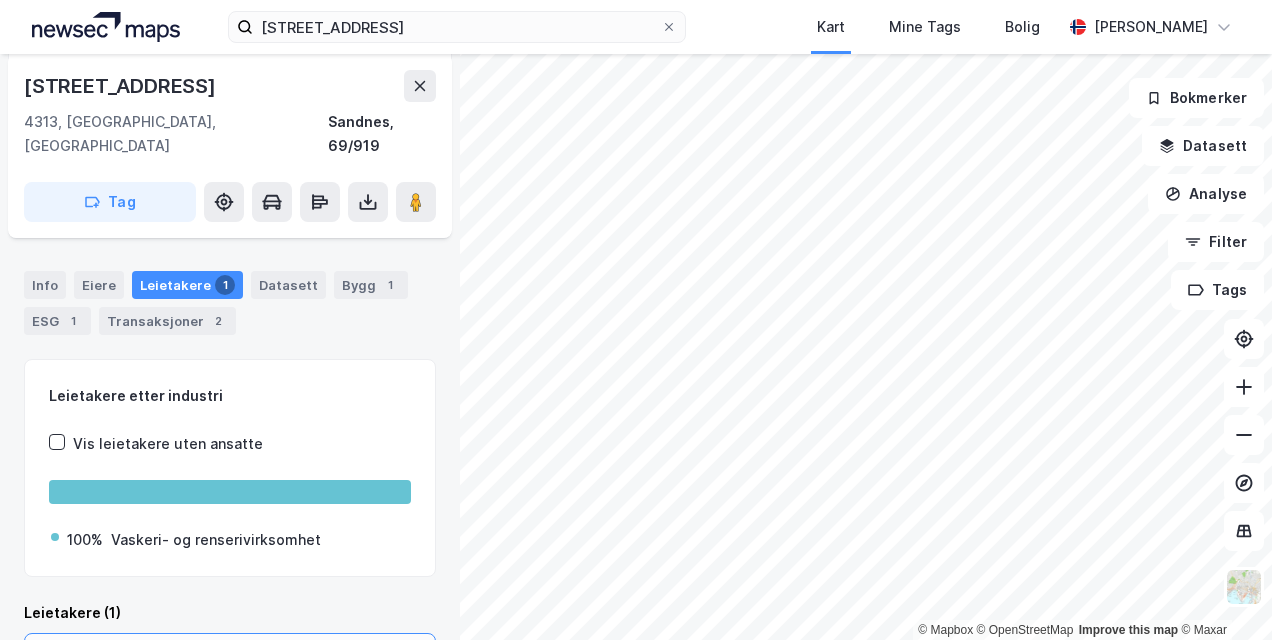 scroll, scrollTop: 350, scrollLeft: 0, axis: vertical 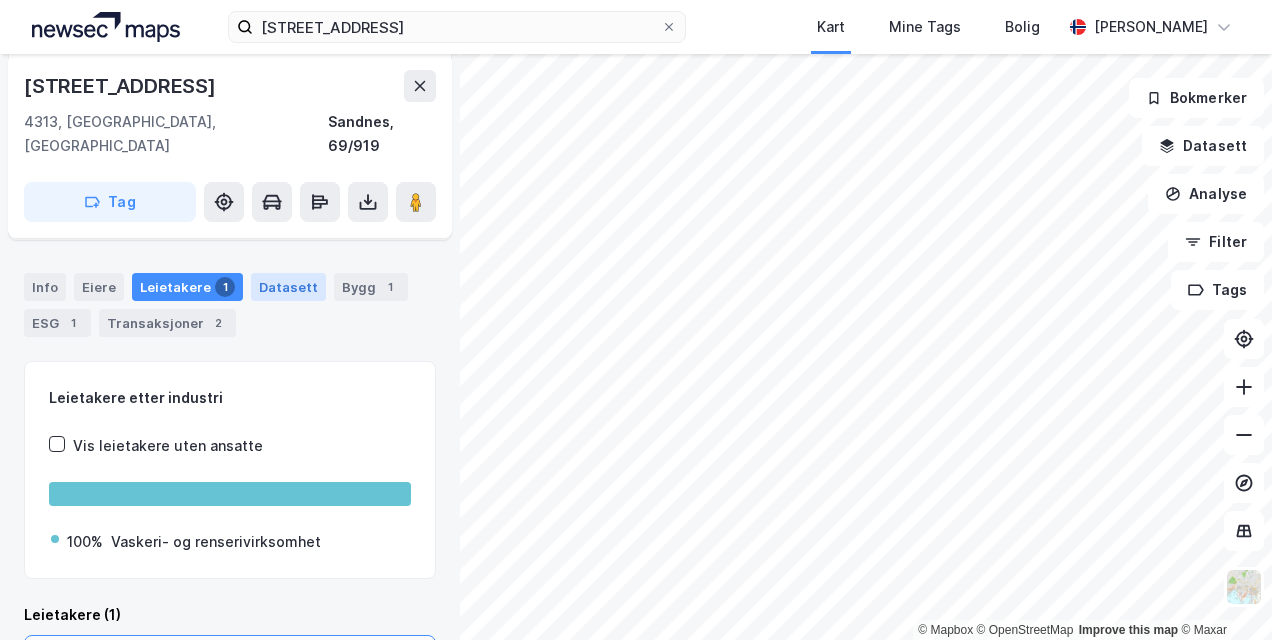 click on "Datasett" at bounding box center [288, 287] 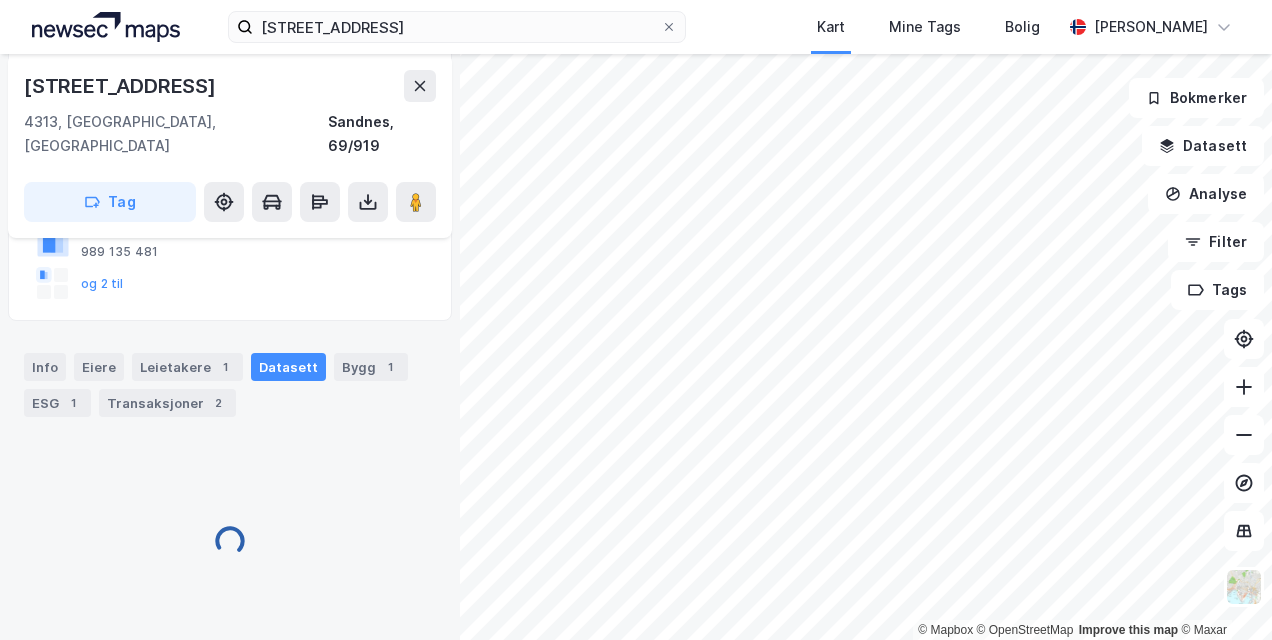 scroll, scrollTop: 273, scrollLeft: 0, axis: vertical 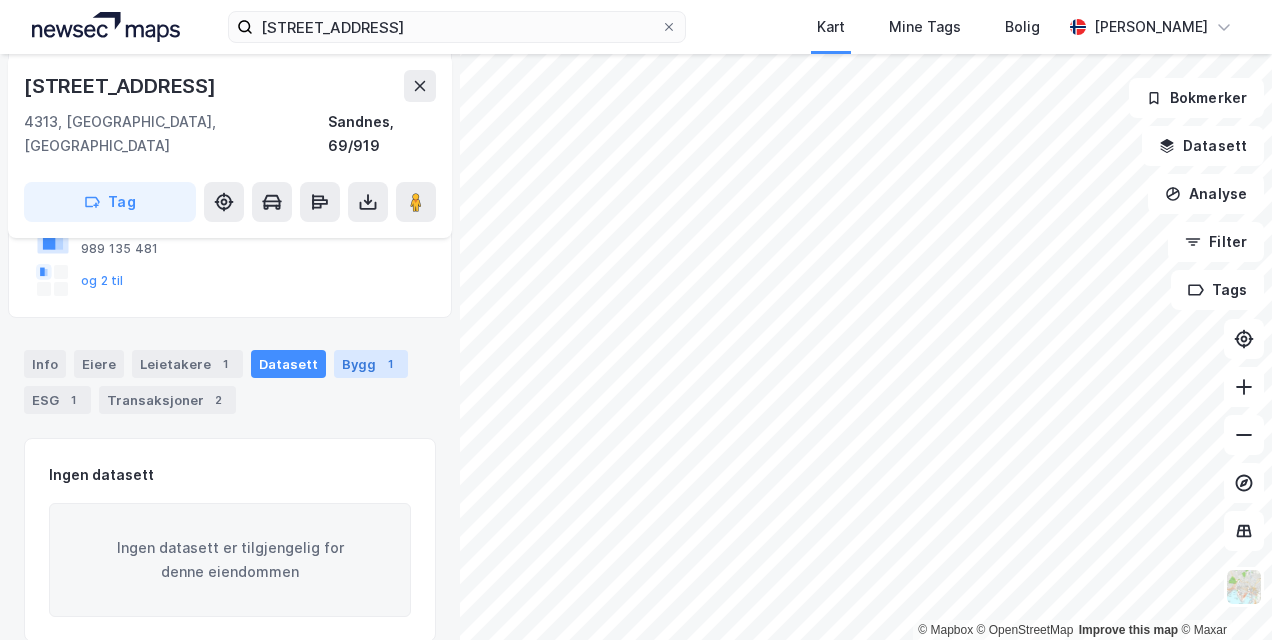 click on "Bygg 1" at bounding box center (371, 364) 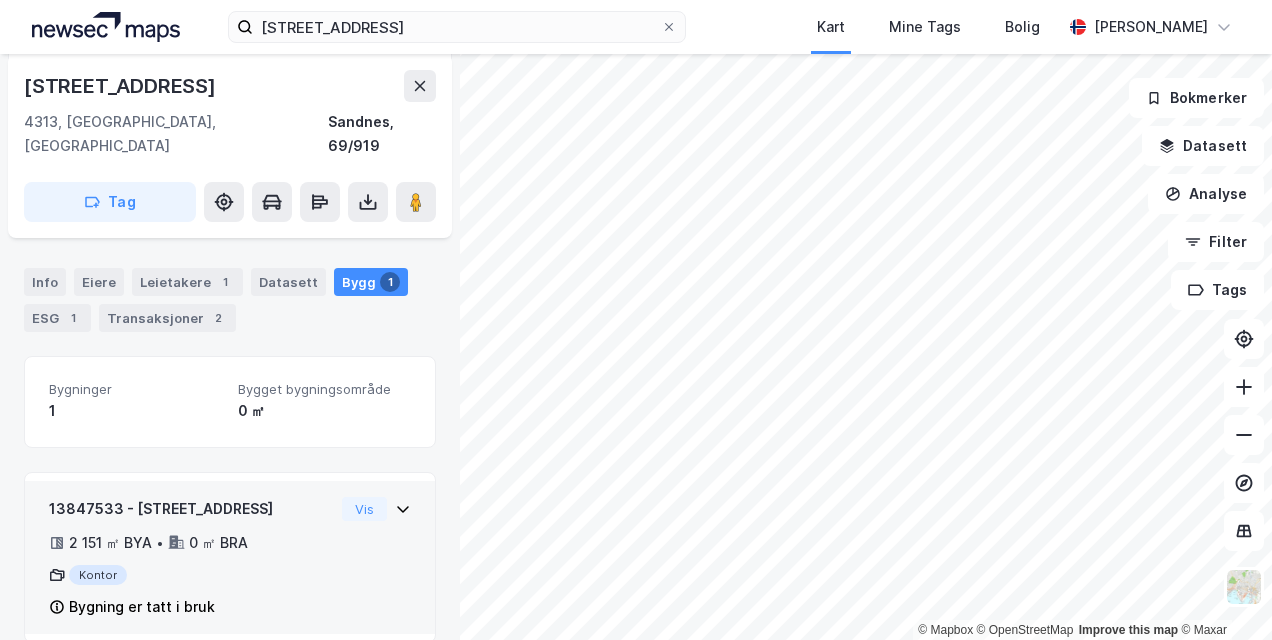 scroll, scrollTop: 356, scrollLeft: 0, axis: vertical 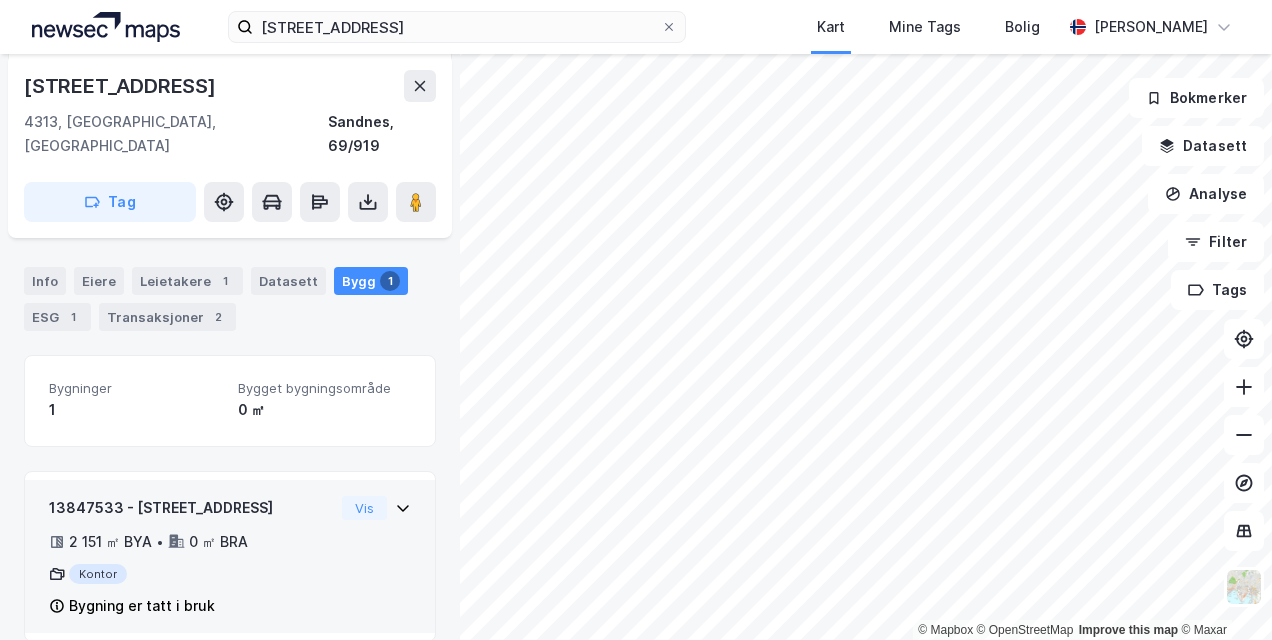 click on "13847533 - Kobberveien 43 2 151 ㎡ BYA   • 0 ㎡ BRA Kontor Bygning er tatt i bruk Vis" at bounding box center [230, 565] 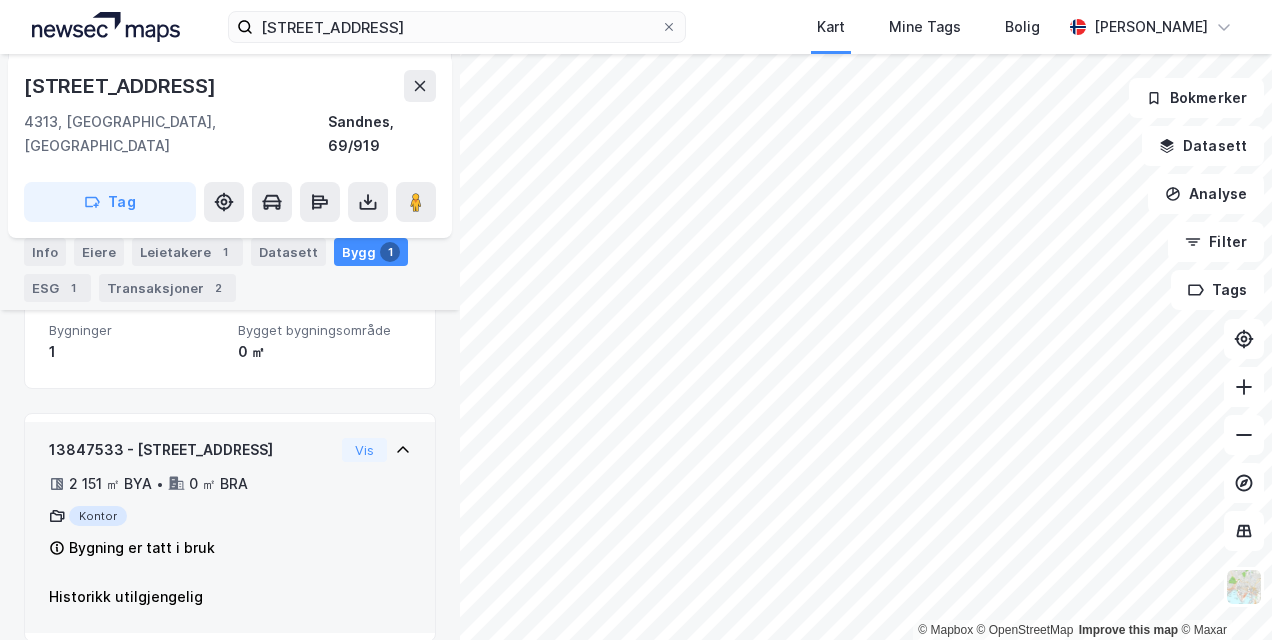 scroll, scrollTop: 214, scrollLeft: 0, axis: vertical 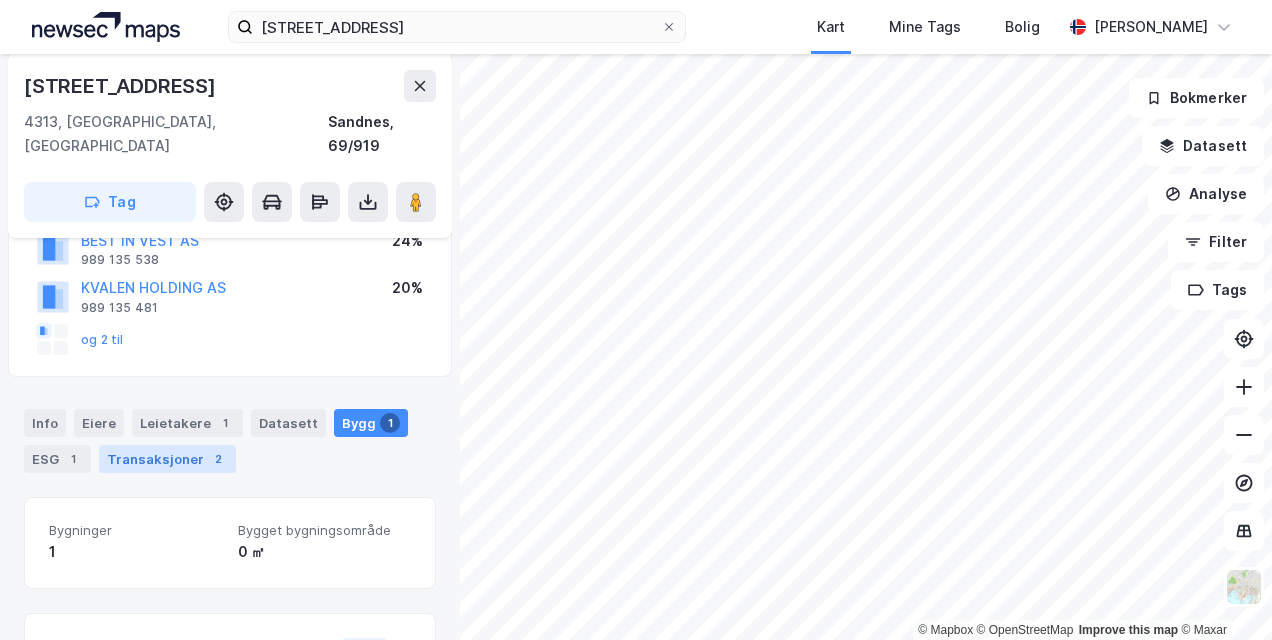 click on "Transaksjoner 2" at bounding box center [167, 459] 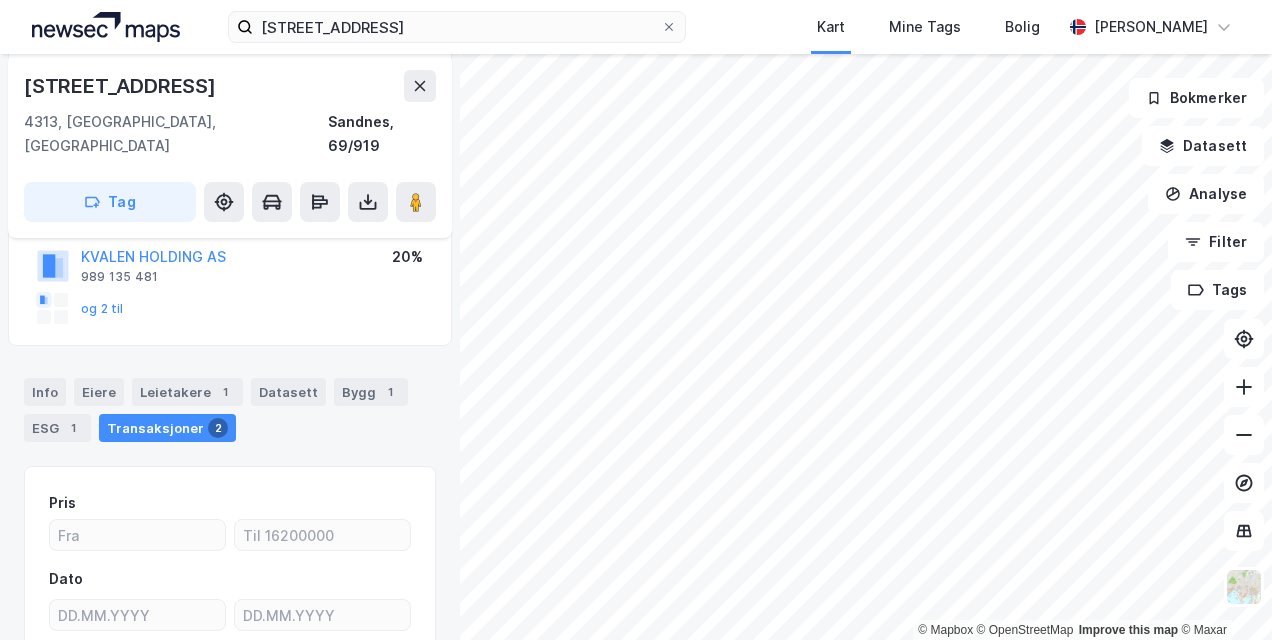 scroll, scrollTop: 238, scrollLeft: 0, axis: vertical 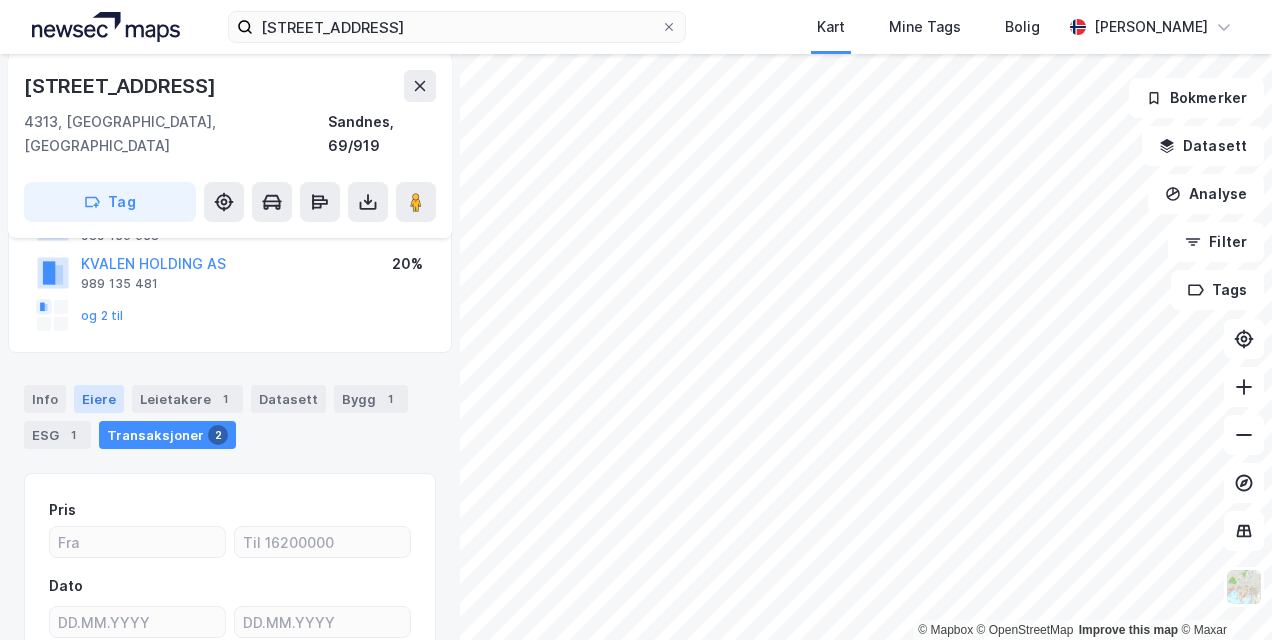 click on "Eiere" at bounding box center (99, 399) 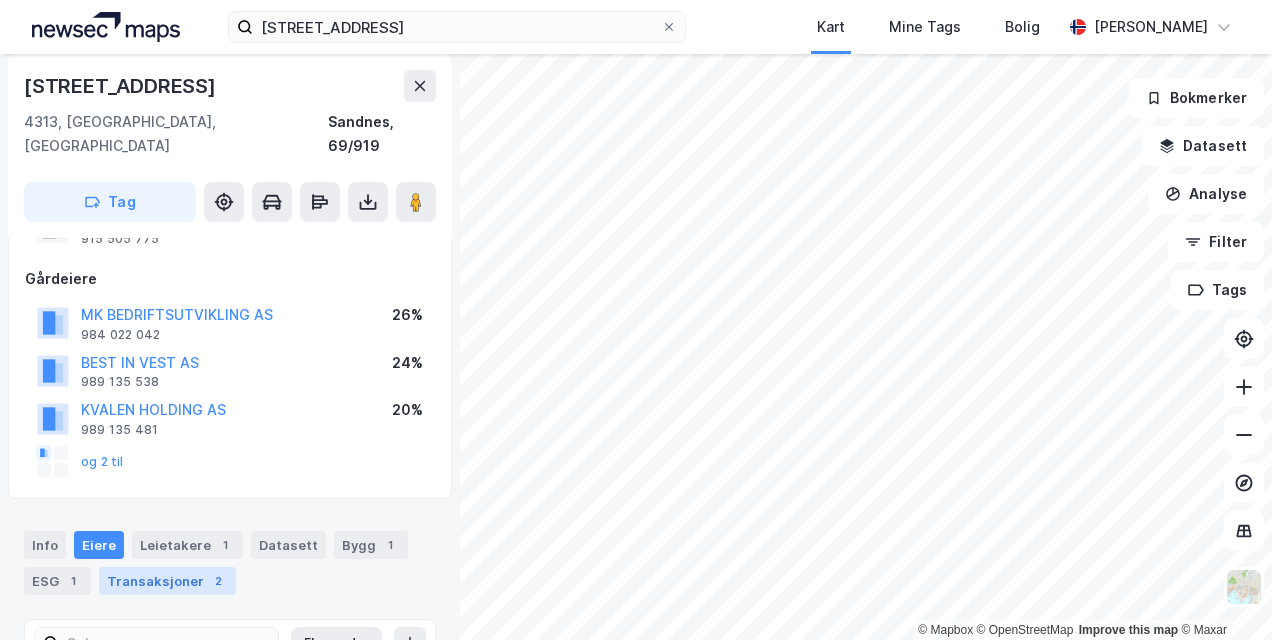scroll, scrollTop: 0, scrollLeft: 0, axis: both 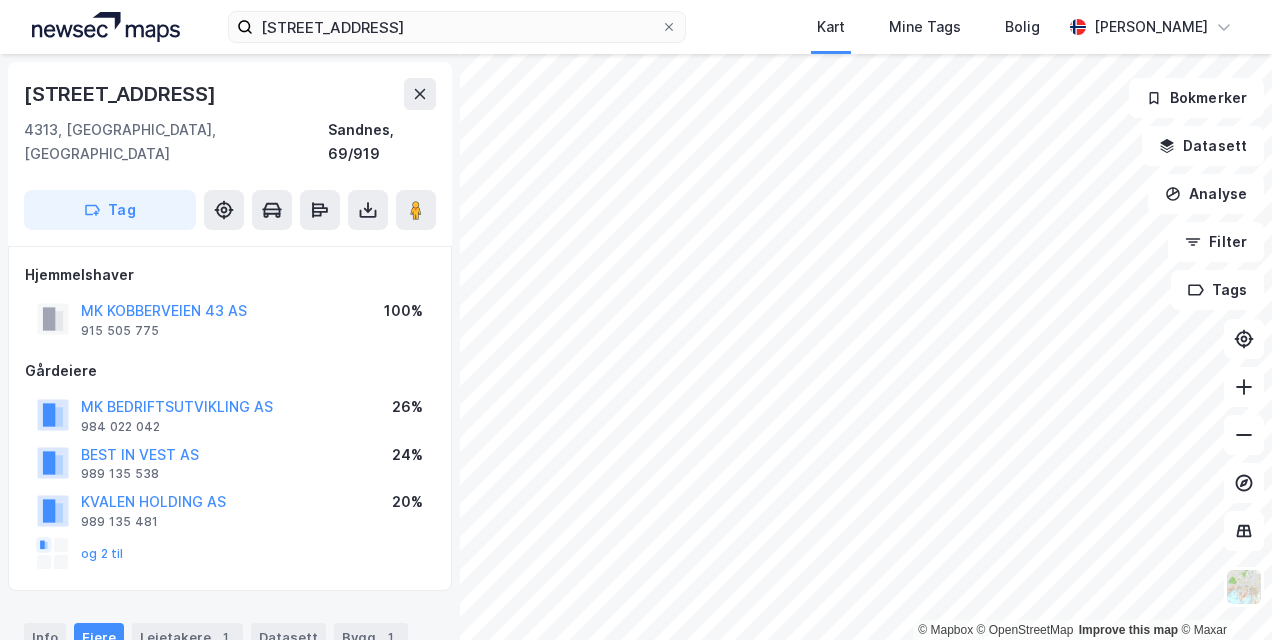 click on "kobberveien 43 Kart Mine Tags Bolig [PERSON_NAME]" at bounding box center (636, 27) 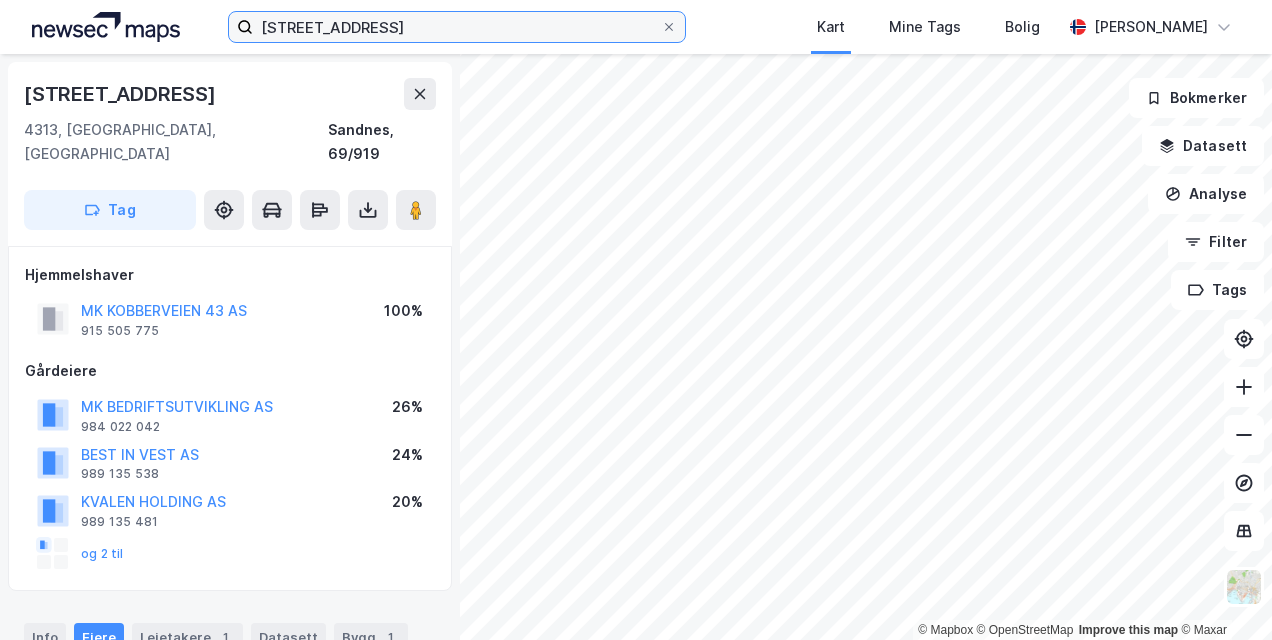 click on "[STREET_ADDRESS]" at bounding box center [456, 27] 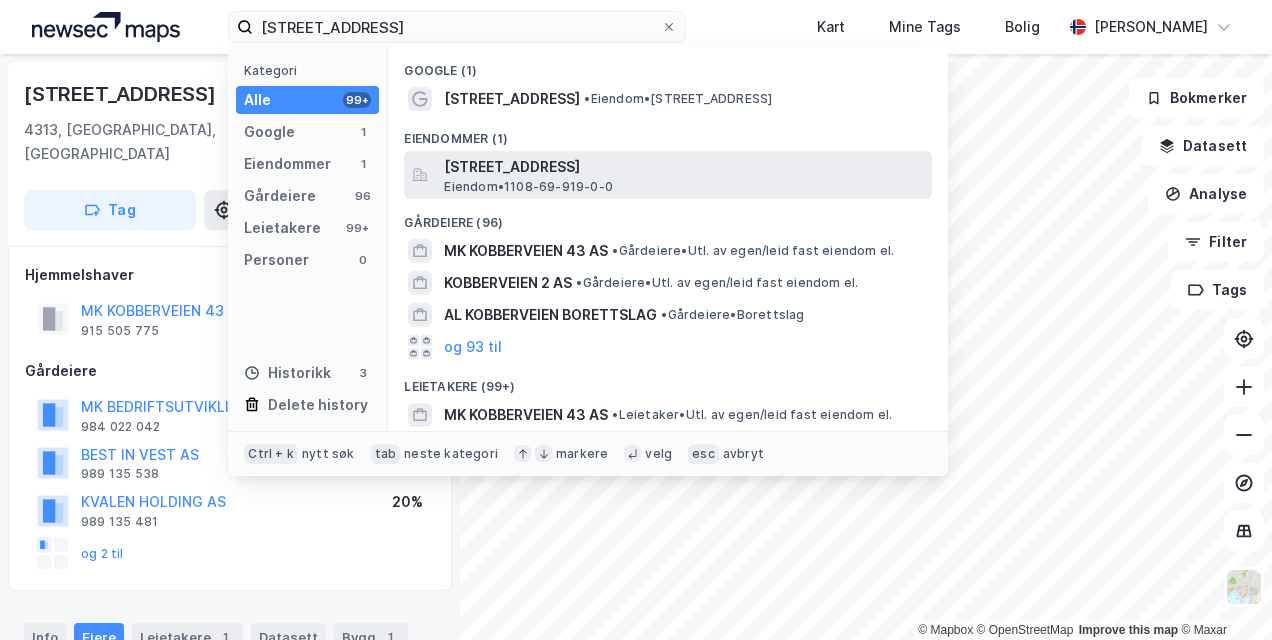 click on "[STREET_ADDRESS]" at bounding box center [684, 167] 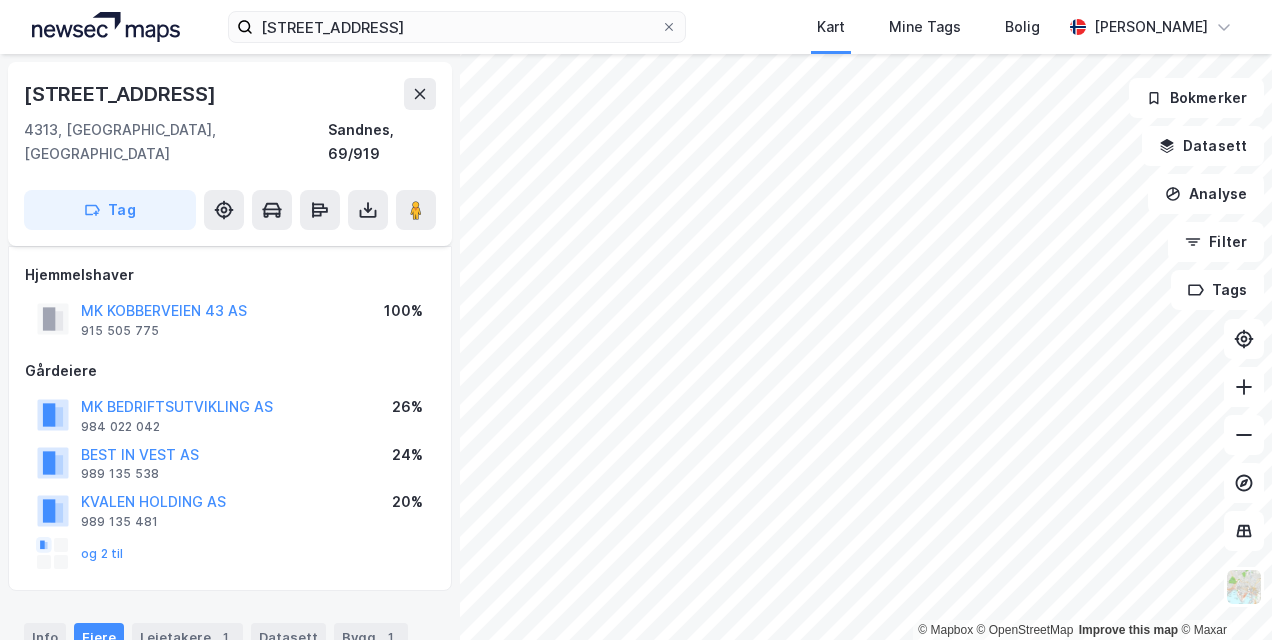 scroll, scrollTop: 273, scrollLeft: 0, axis: vertical 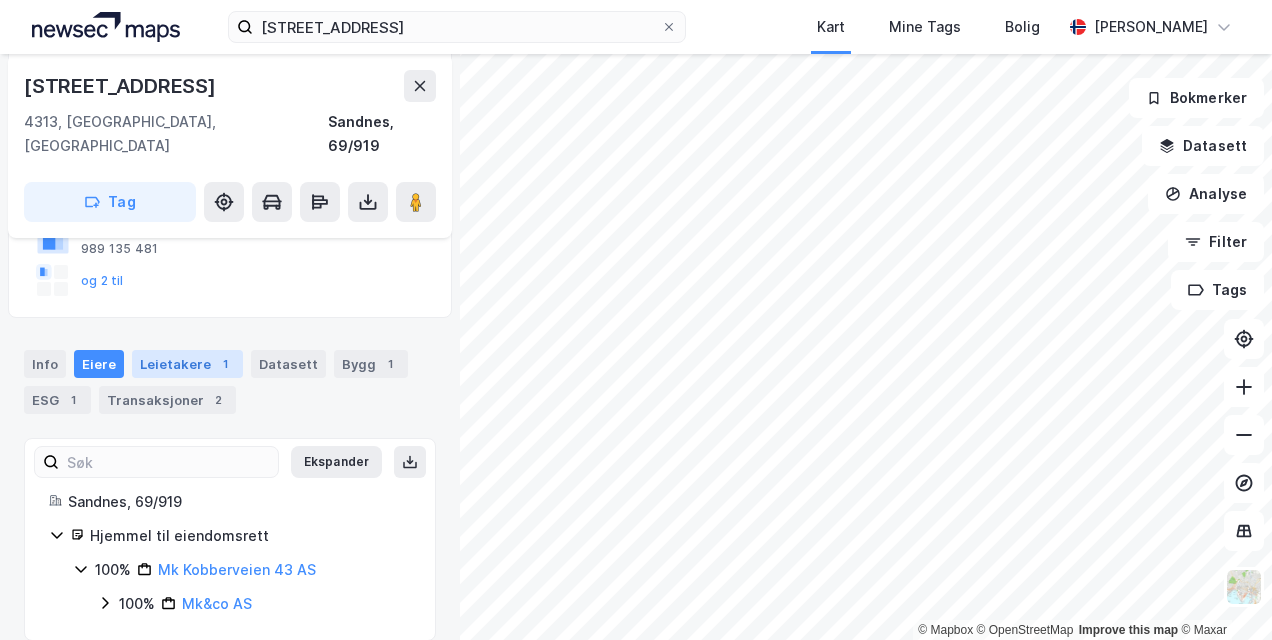 click on "Leietakere 1" at bounding box center [187, 364] 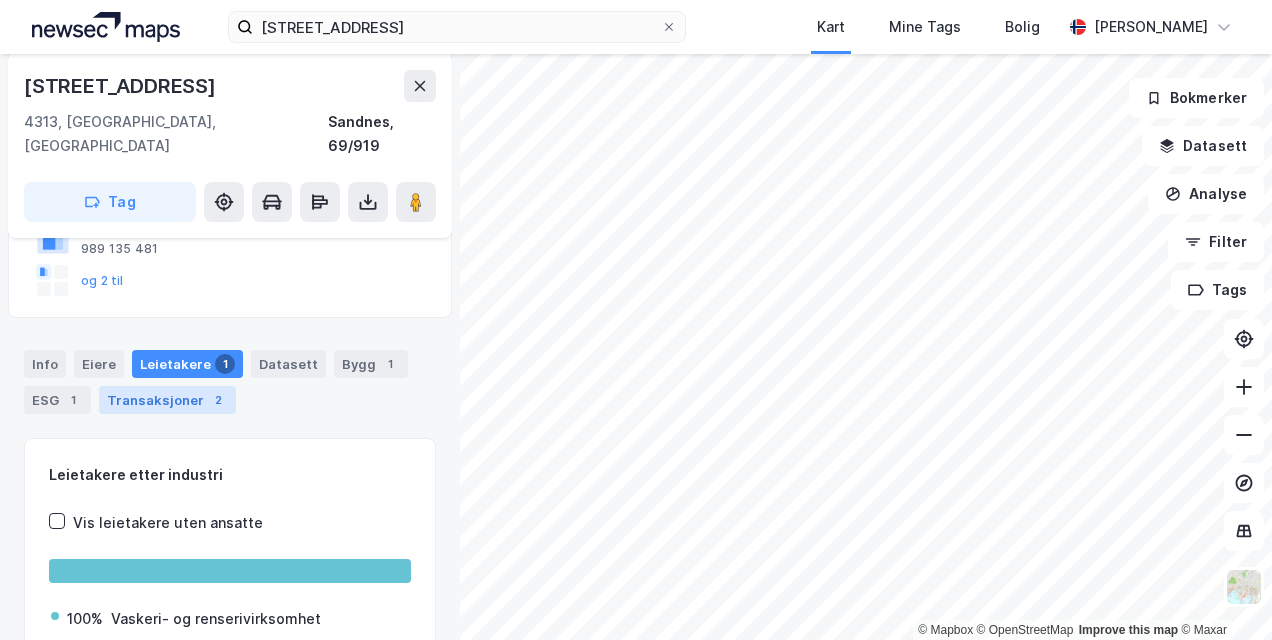 click on "Transaksjoner 2" at bounding box center (167, 400) 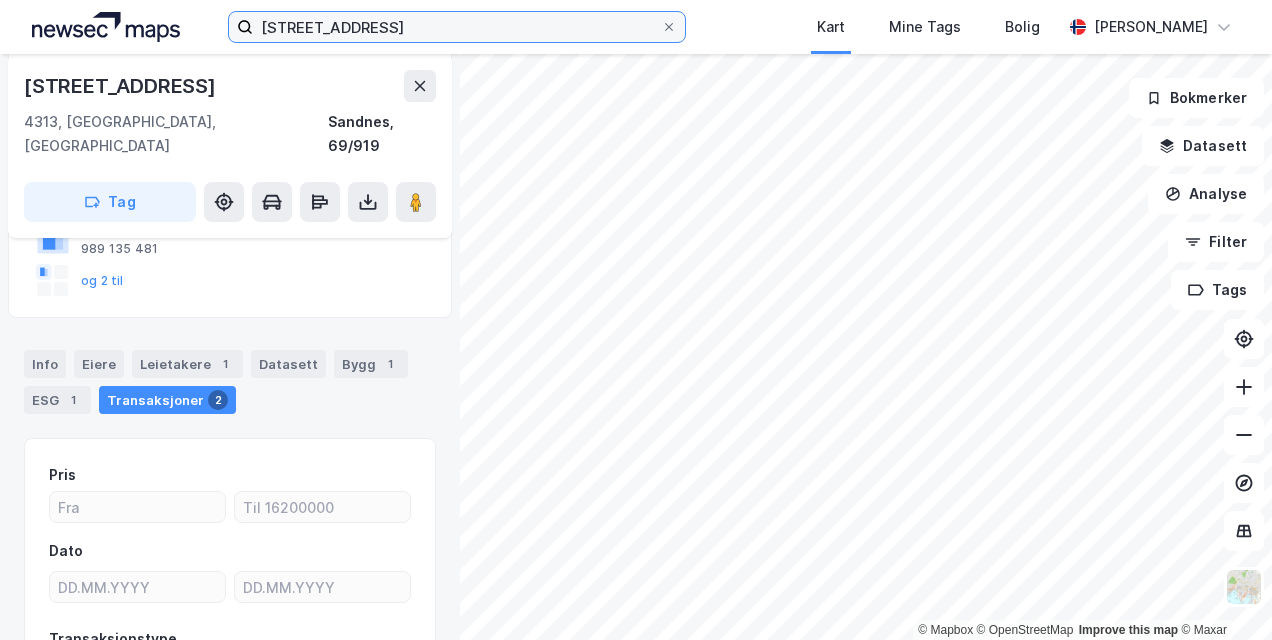 click on "[STREET_ADDRESS]" at bounding box center (456, 27) 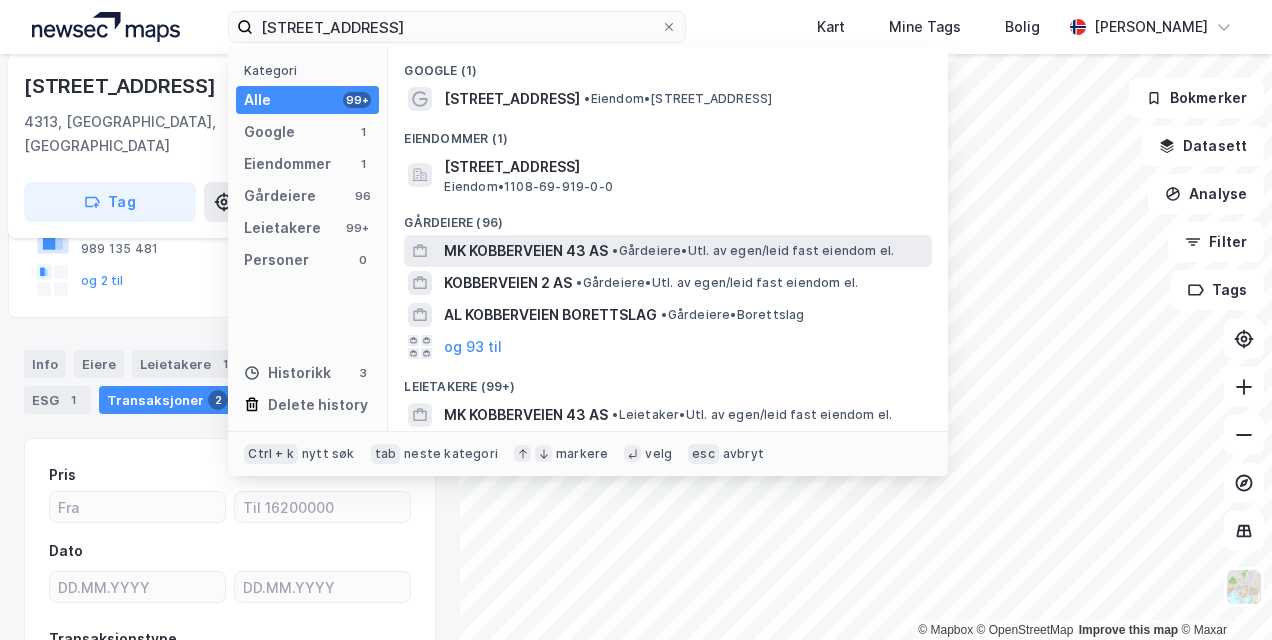 click on "MK KOBBERVEIEN 43 AS" at bounding box center [526, 251] 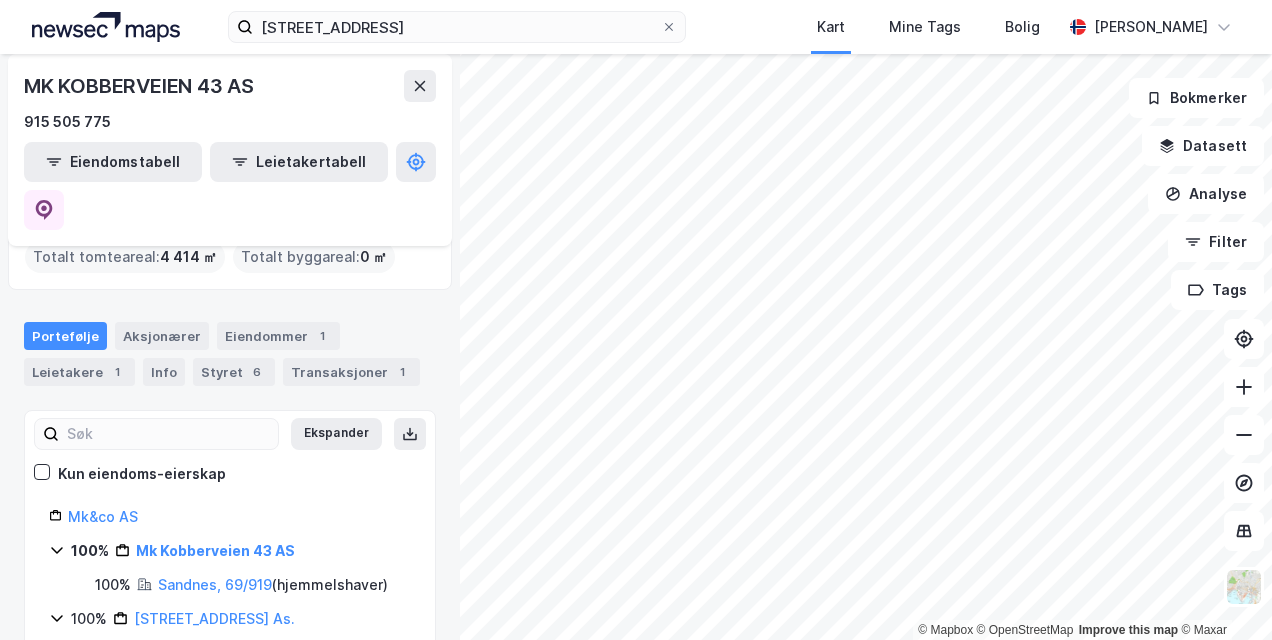 scroll, scrollTop: 100, scrollLeft: 0, axis: vertical 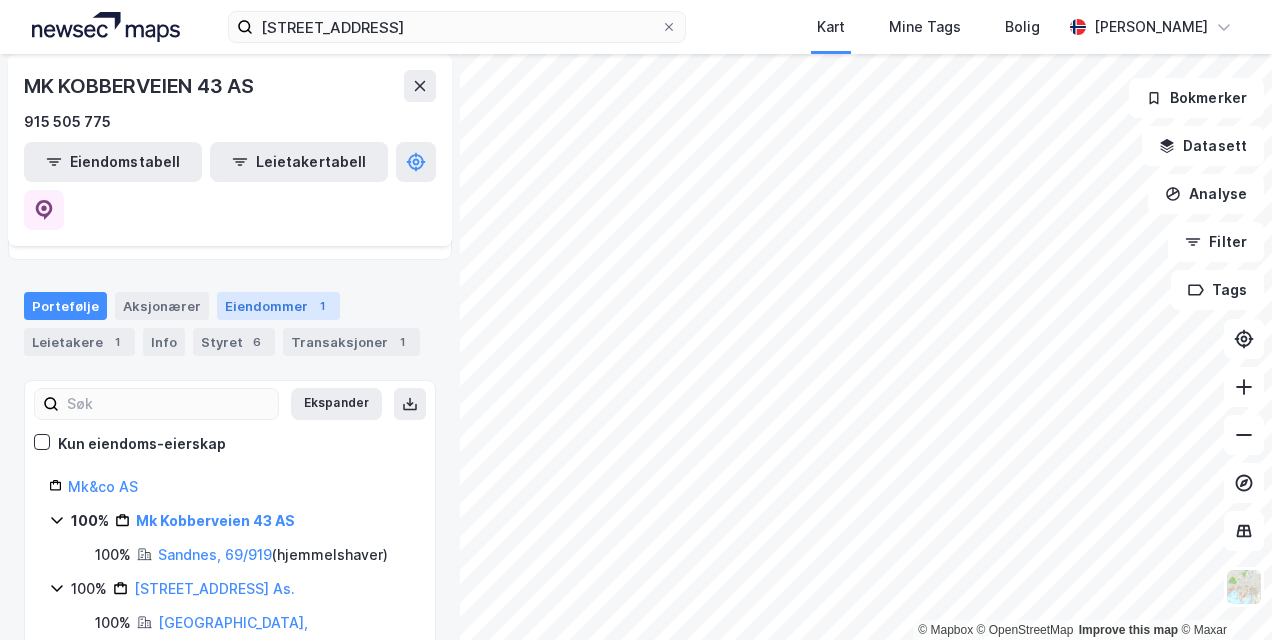 click on "Eiendommer 1" at bounding box center (278, 306) 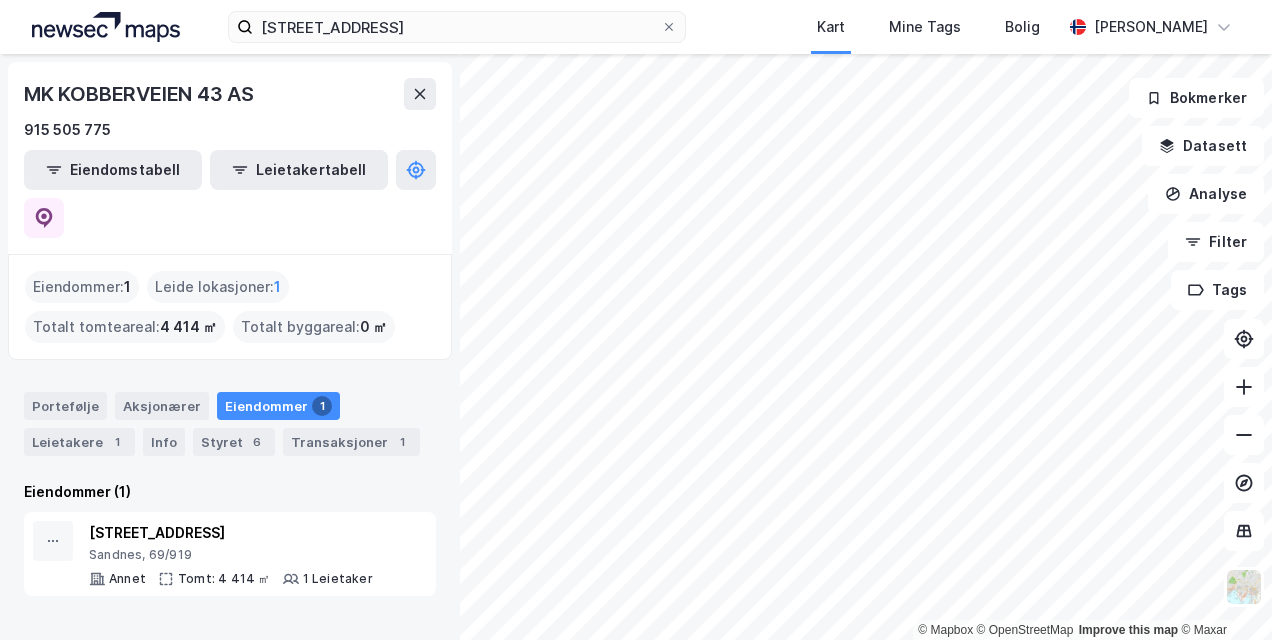 scroll, scrollTop: 0, scrollLeft: 0, axis: both 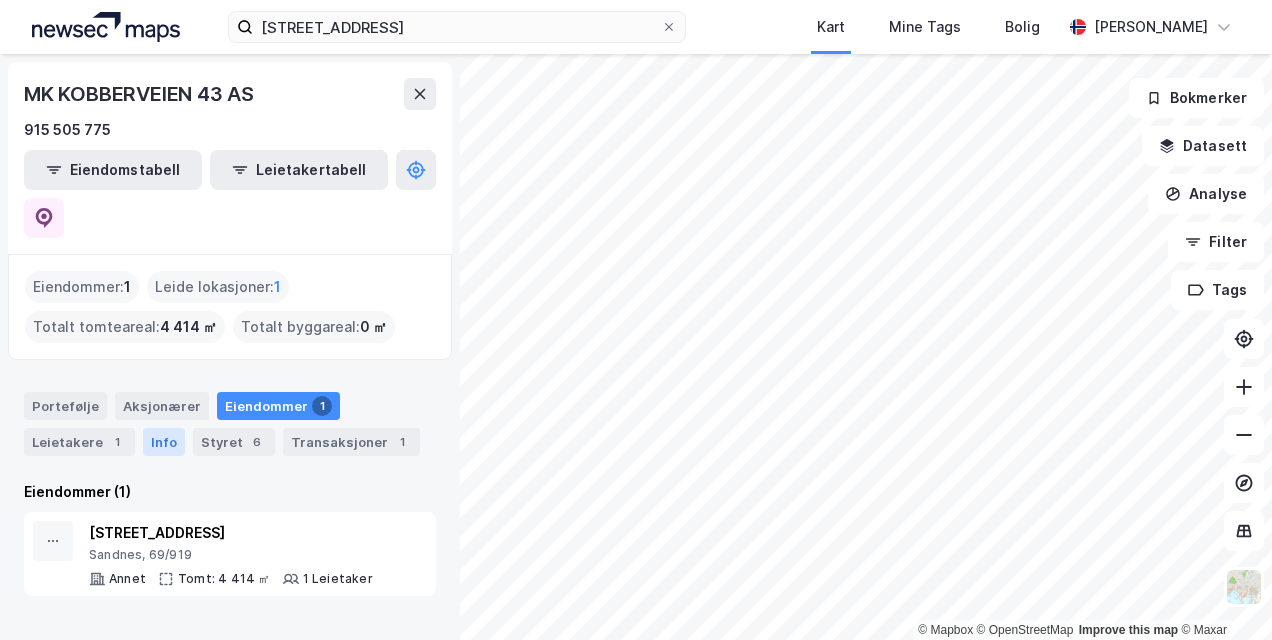 click on "Info" at bounding box center [164, 442] 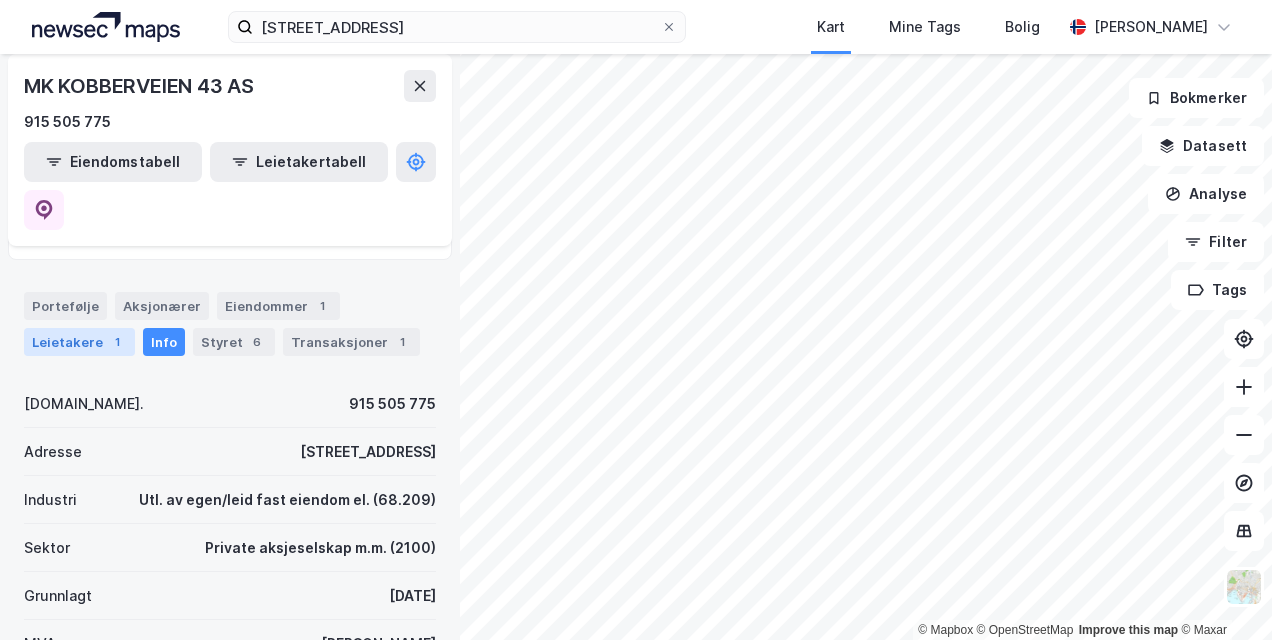click on "Leietakere 1" at bounding box center [79, 342] 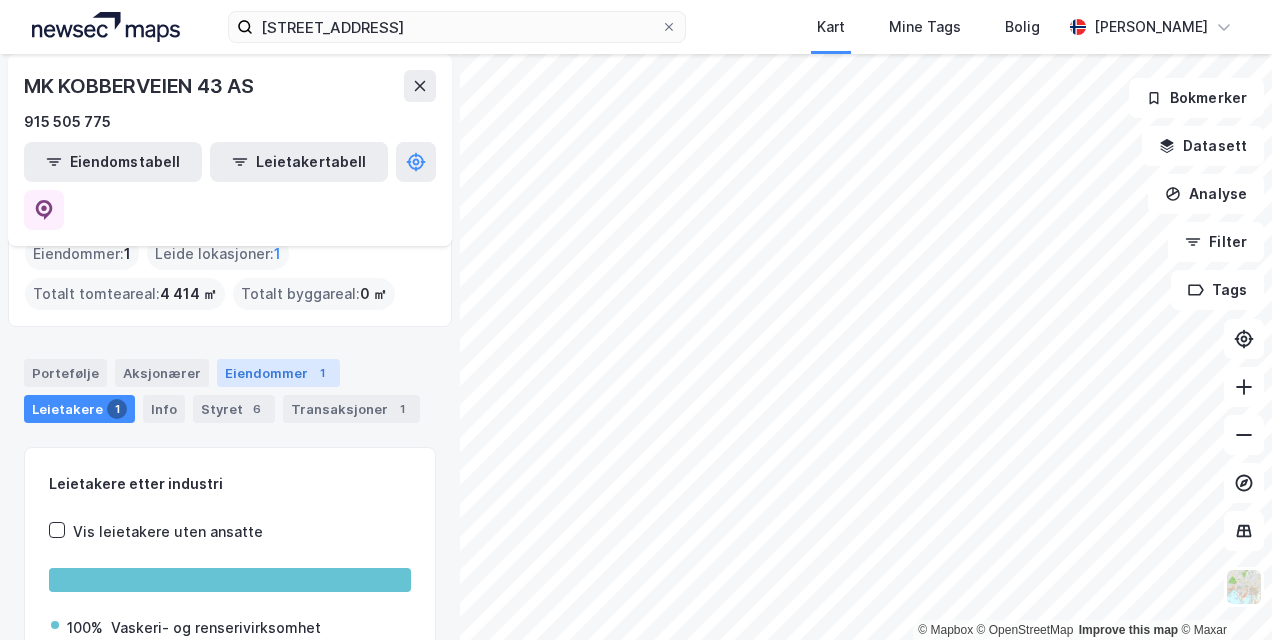 scroll, scrollTop: 0, scrollLeft: 0, axis: both 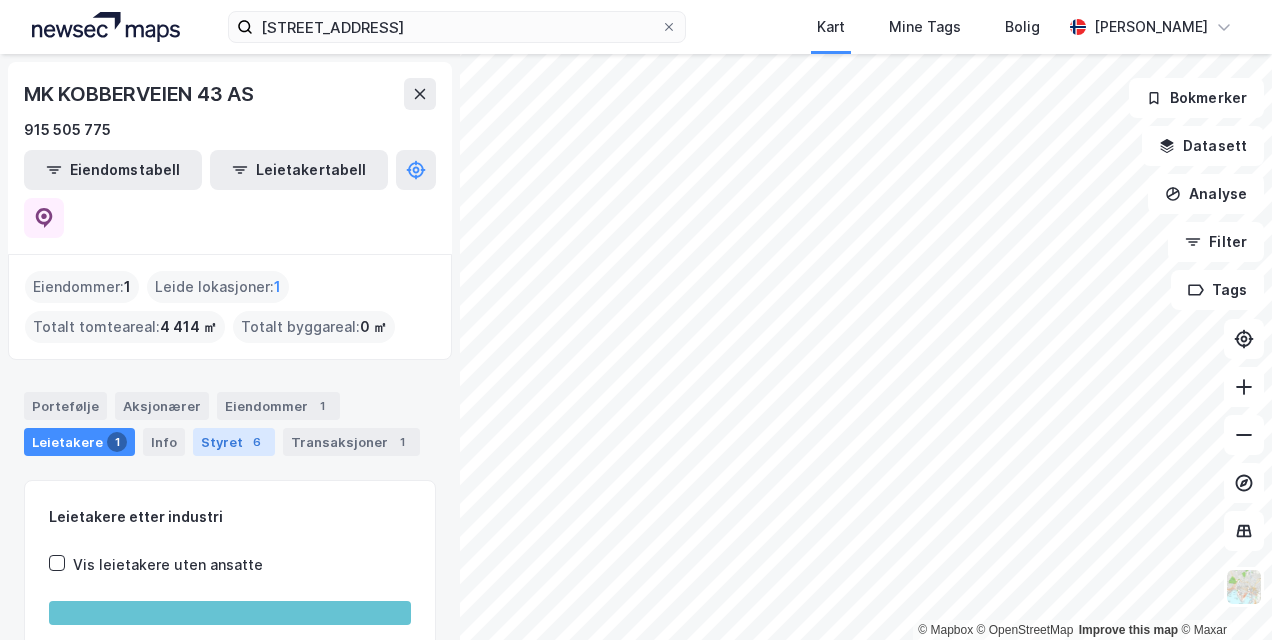 click on "Styret 6" at bounding box center (234, 442) 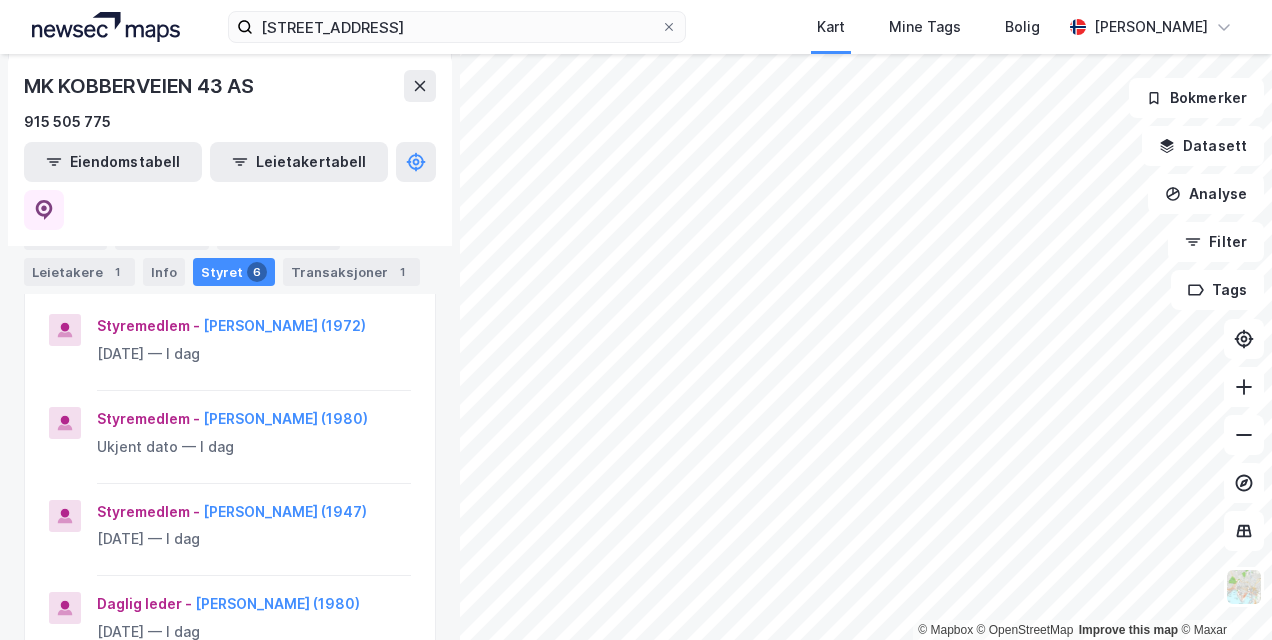 scroll, scrollTop: 0, scrollLeft: 0, axis: both 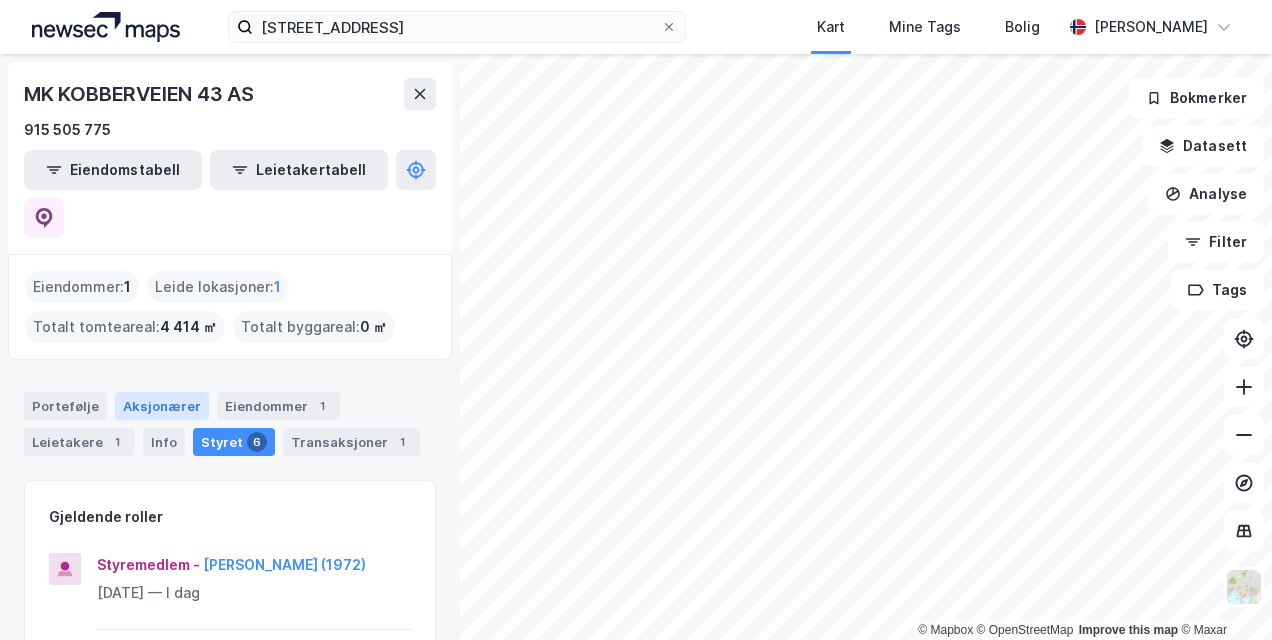 click on "Aksjonærer" at bounding box center (162, 406) 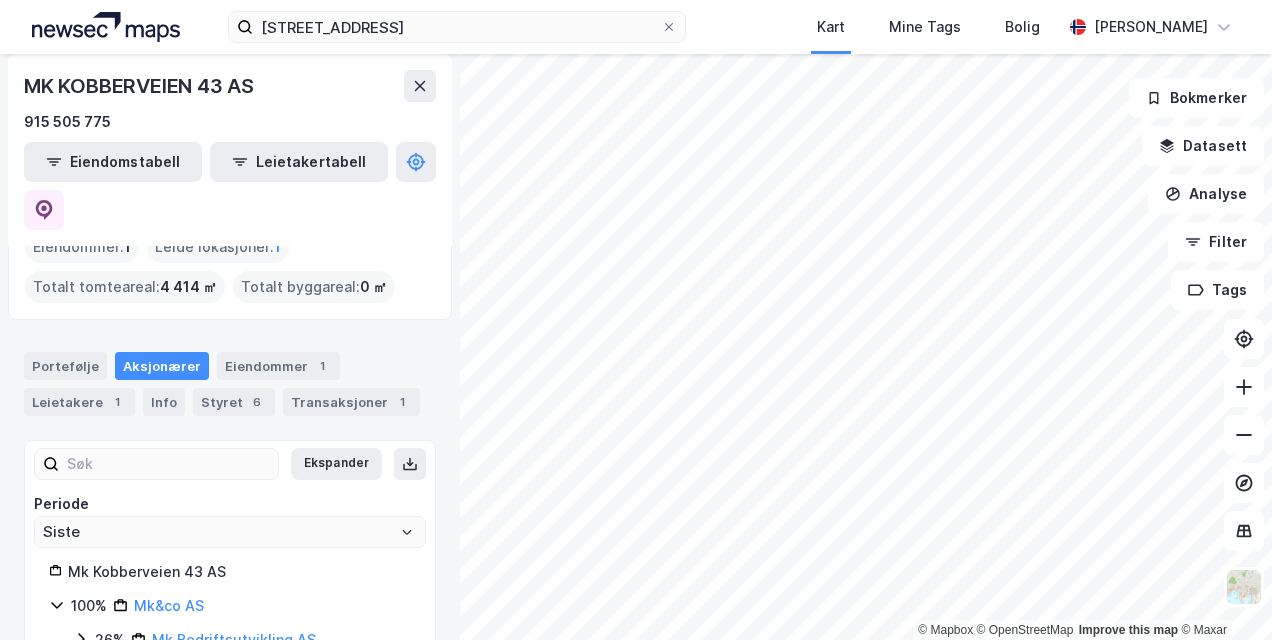 scroll, scrollTop: 0, scrollLeft: 0, axis: both 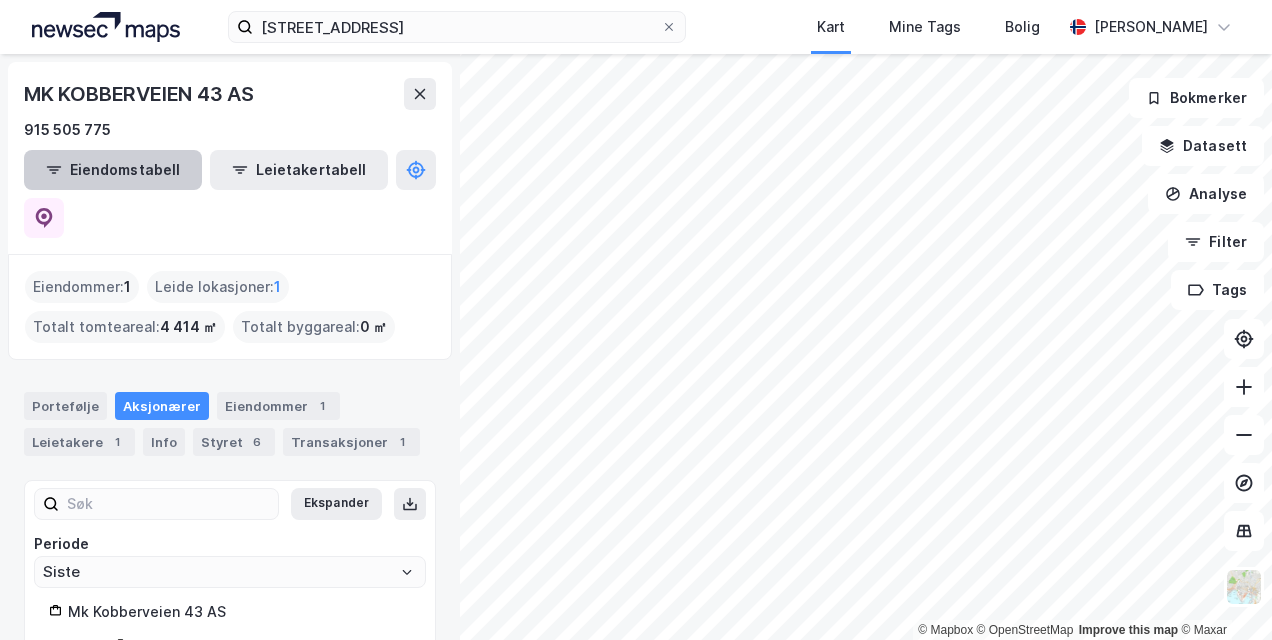 click on "Eiendomstabell" at bounding box center (113, 170) 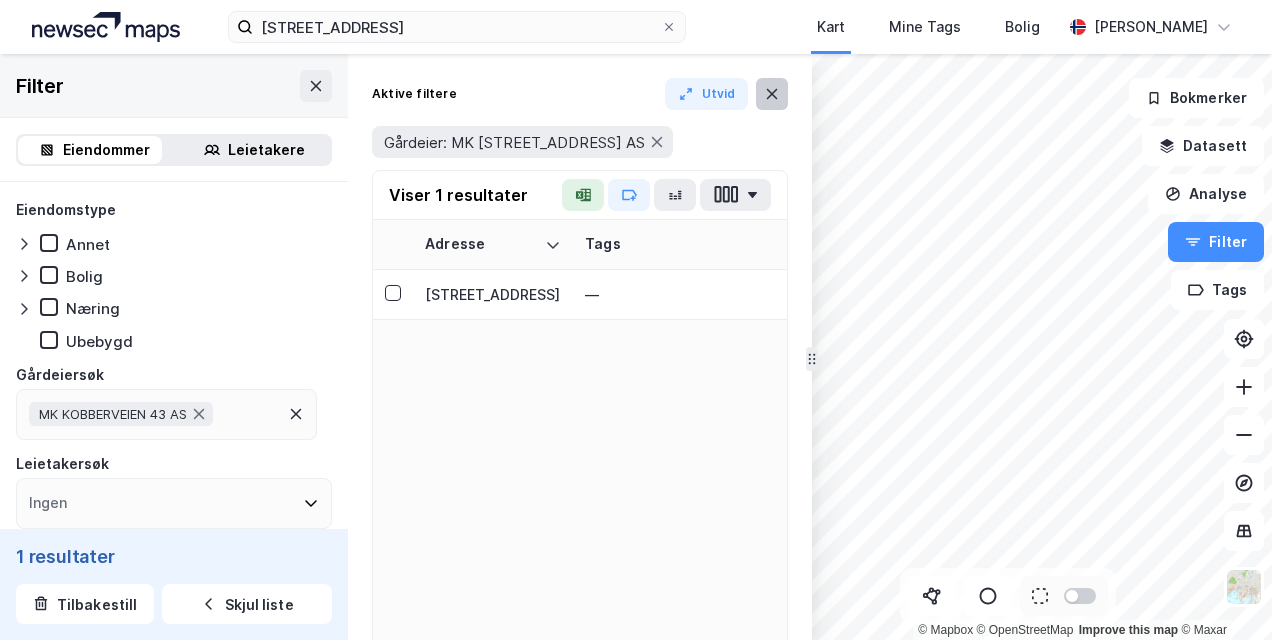 click at bounding box center [772, 94] 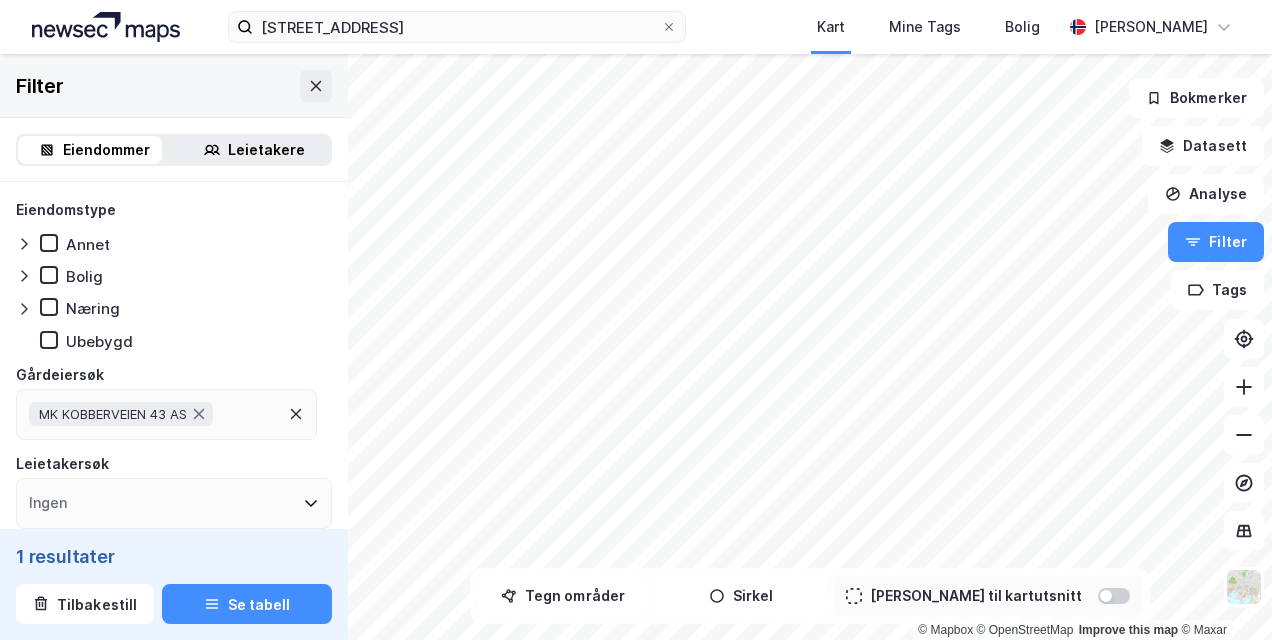 click on "Leietakere" at bounding box center [266, 150] 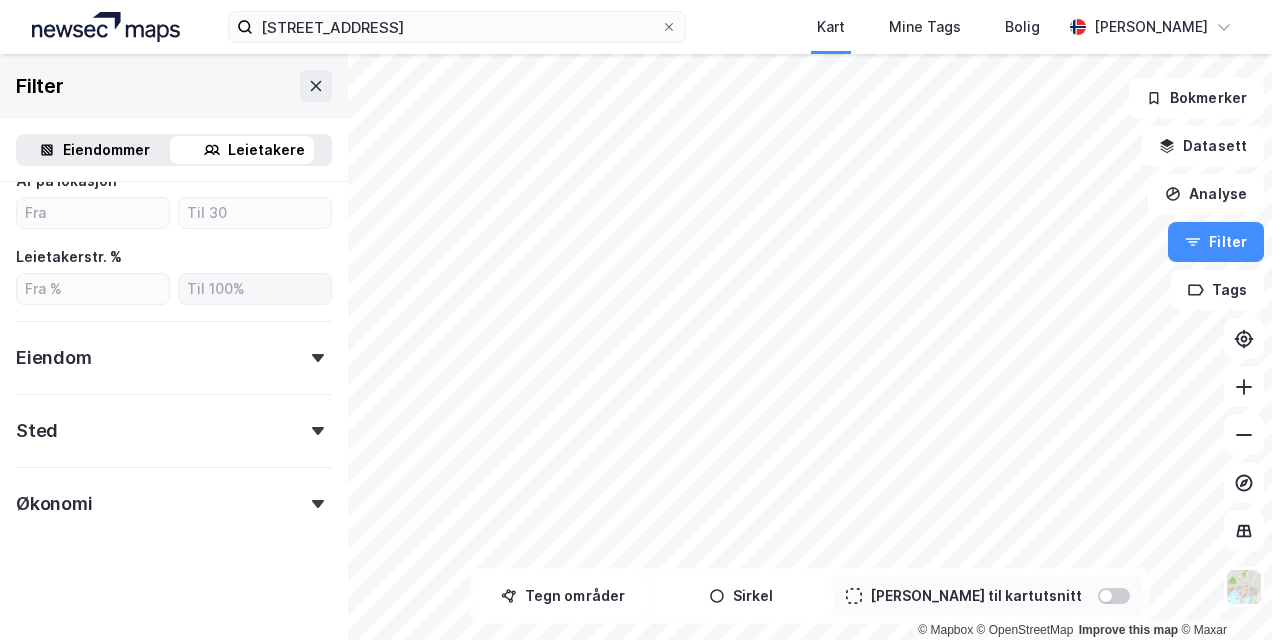 scroll, scrollTop: 112, scrollLeft: 0, axis: vertical 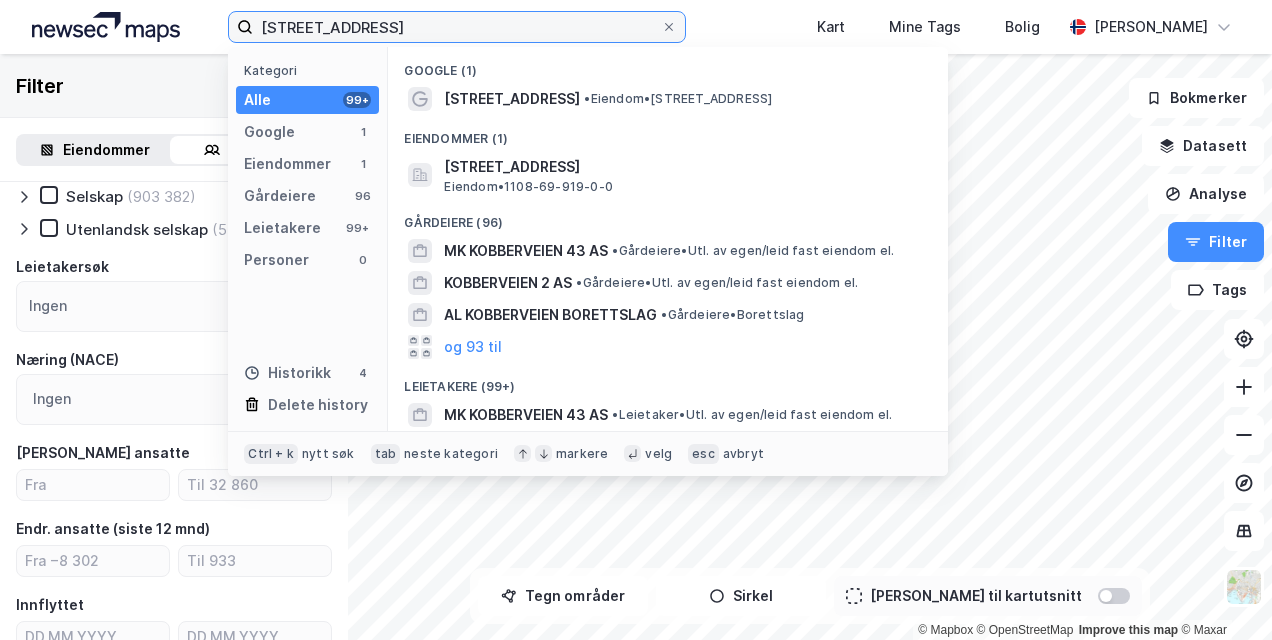 click on "[STREET_ADDRESS]" at bounding box center [456, 27] 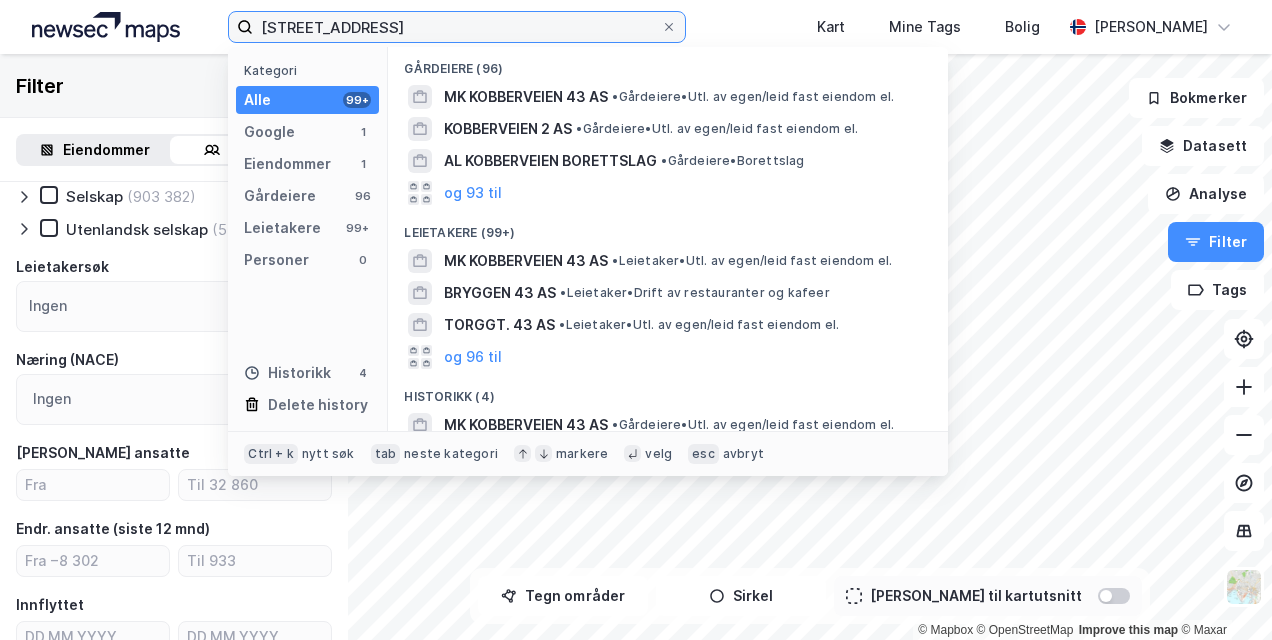scroll, scrollTop: 275, scrollLeft: 0, axis: vertical 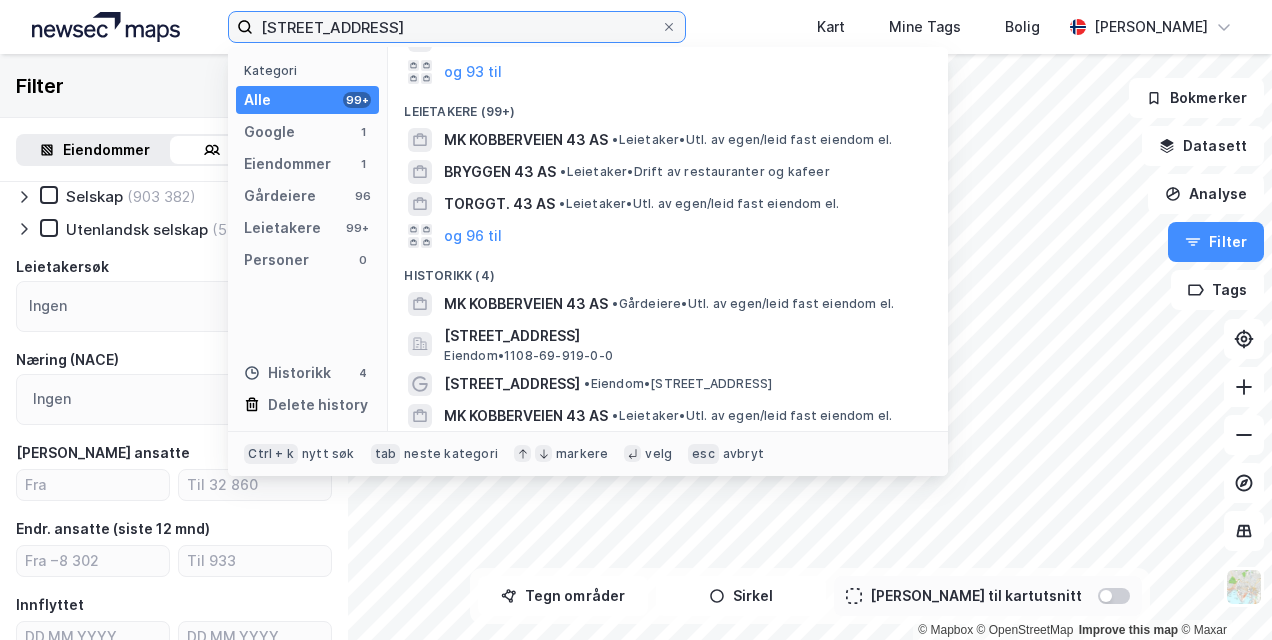 click on "[STREET_ADDRESS]" at bounding box center [456, 27] 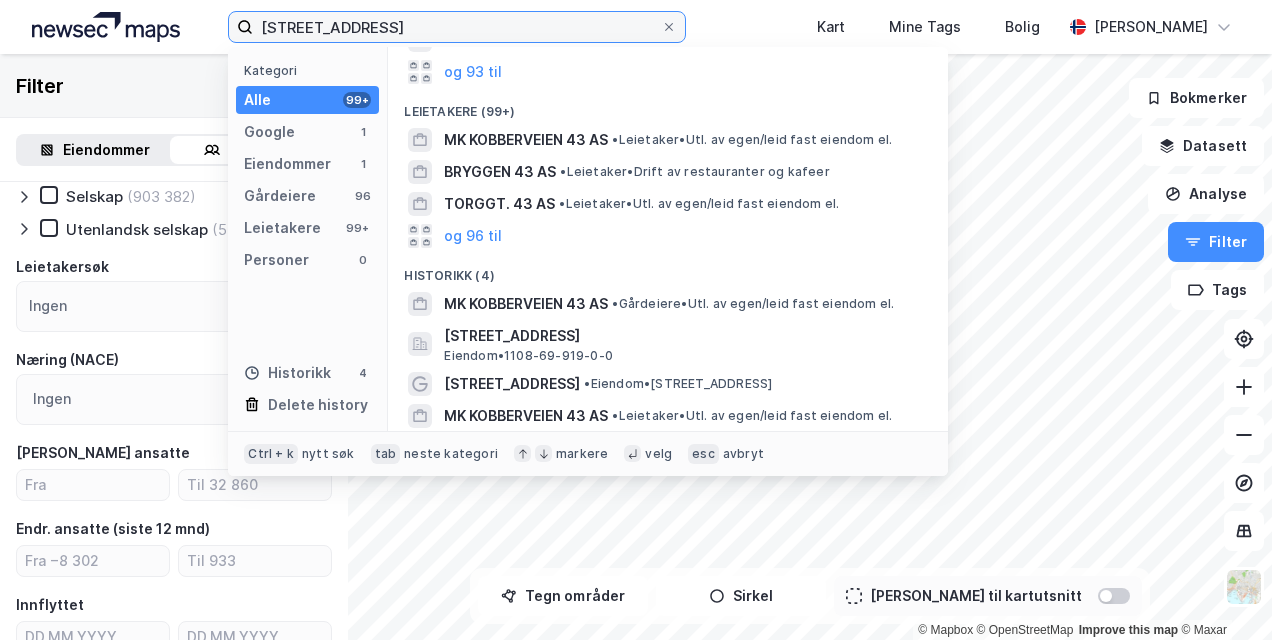 click on "[STREET_ADDRESS]" at bounding box center [456, 27] 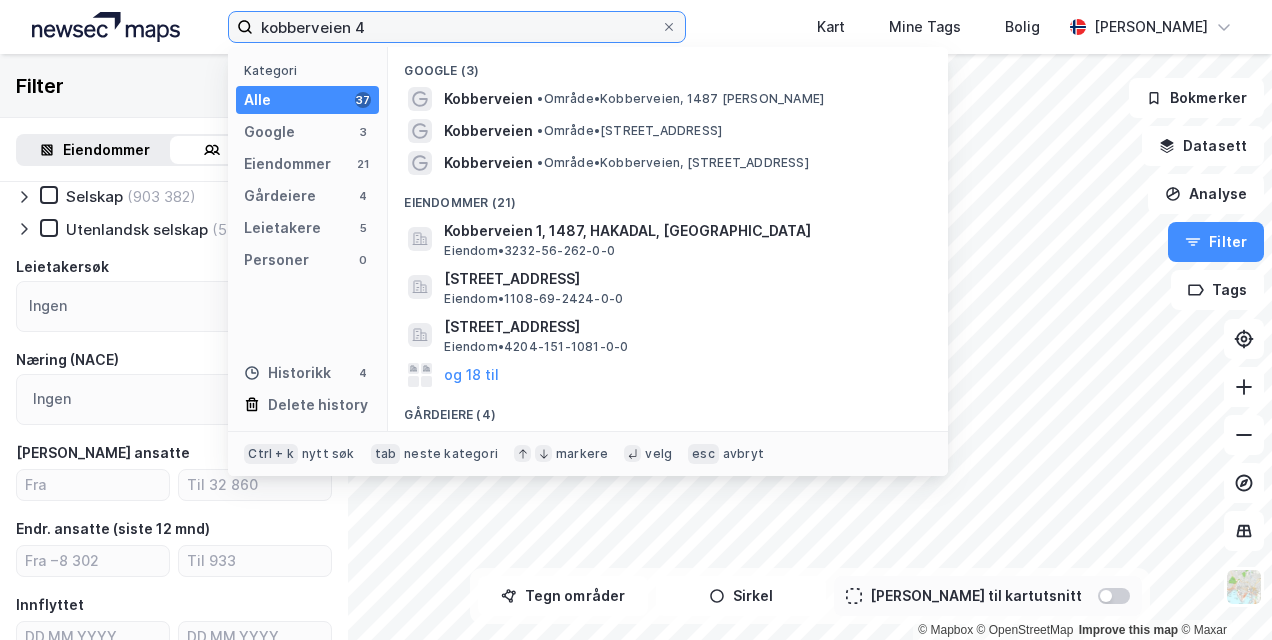 type on "[STREET_ADDRESS]" 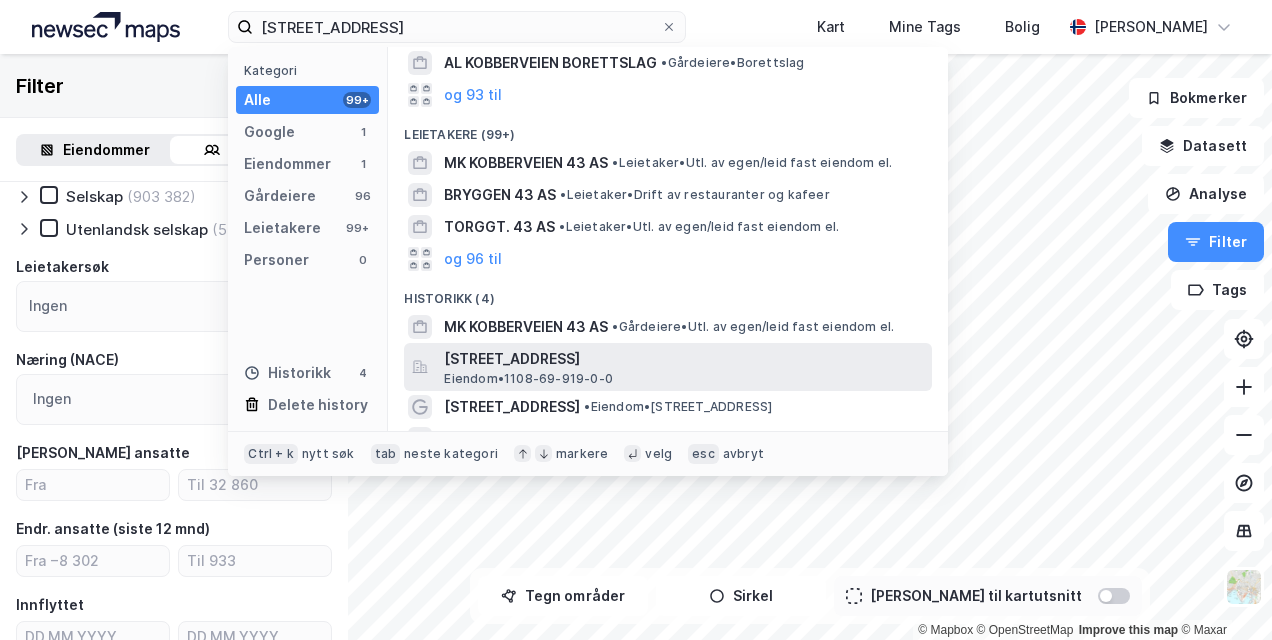 scroll, scrollTop: 275, scrollLeft: 0, axis: vertical 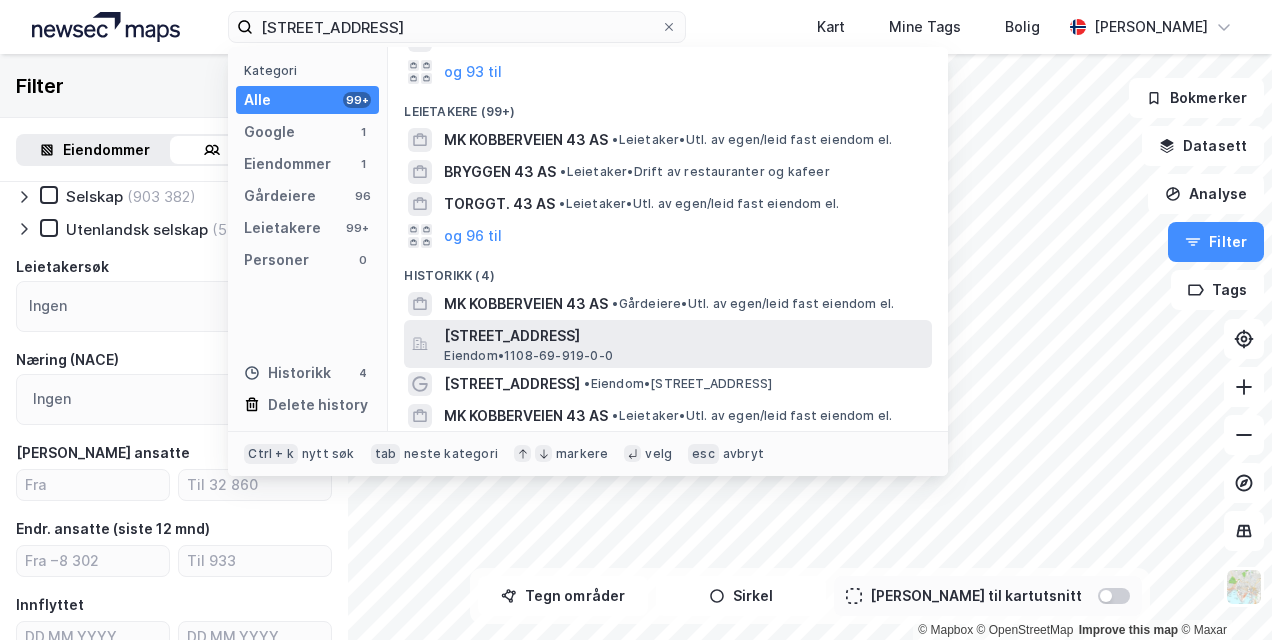drag, startPoint x: 672, startPoint y: 238, endPoint x: 680, endPoint y: 336, distance: 98.32599 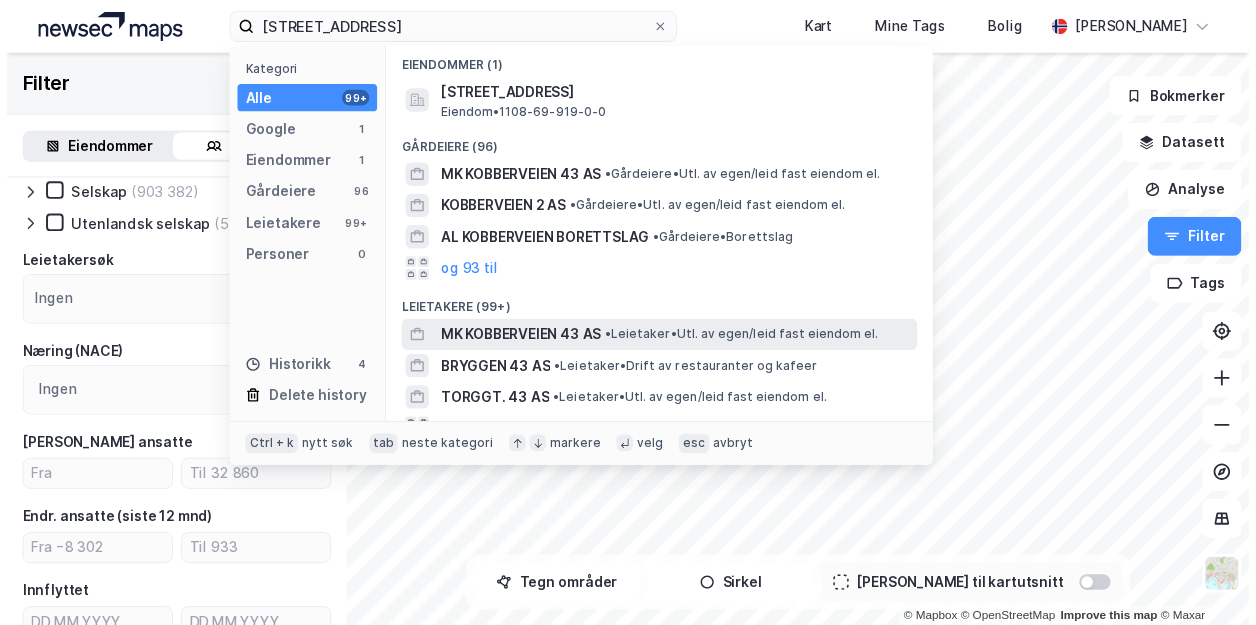 scroll, scrollTop: 0, scrollLeft: 0, axis: both 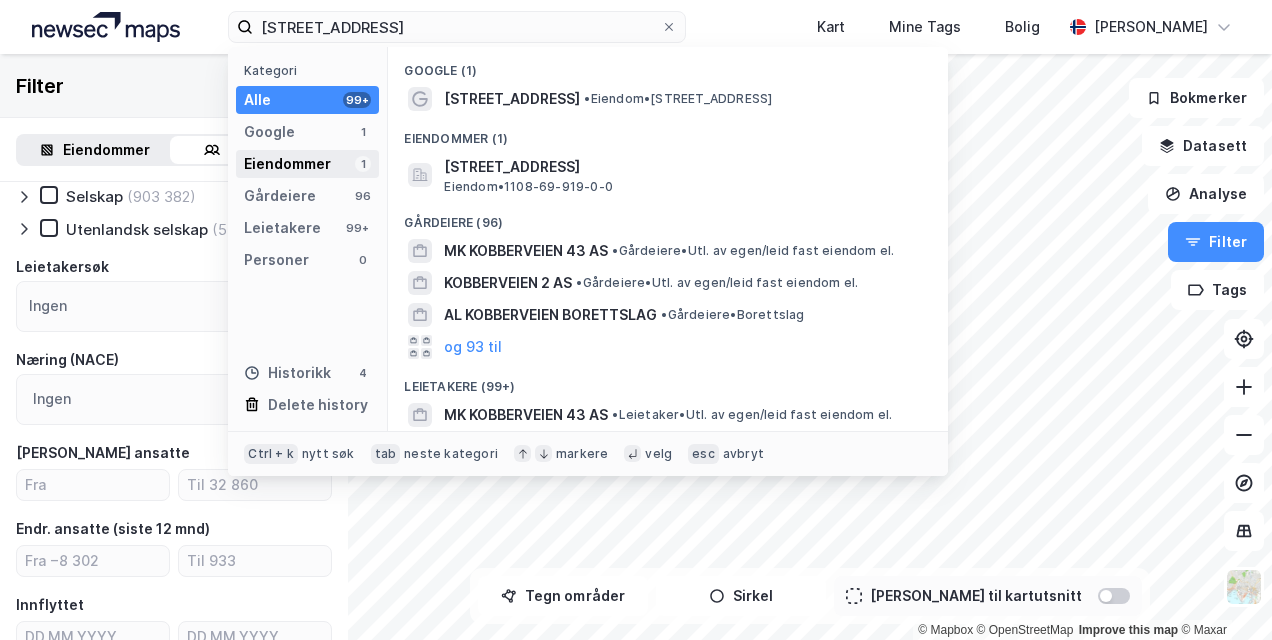 click on "Eiendommer" at bounding box center [287, 164] 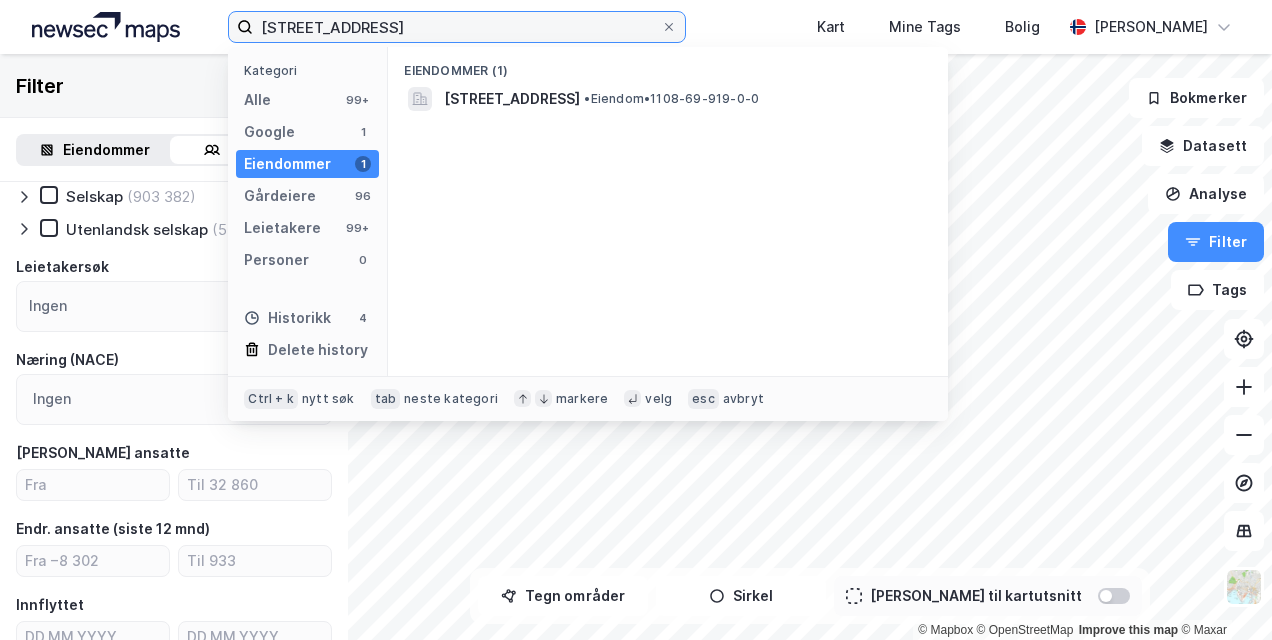 click on "[STREET_ADDRESS]" at bounding box center (456, 27) 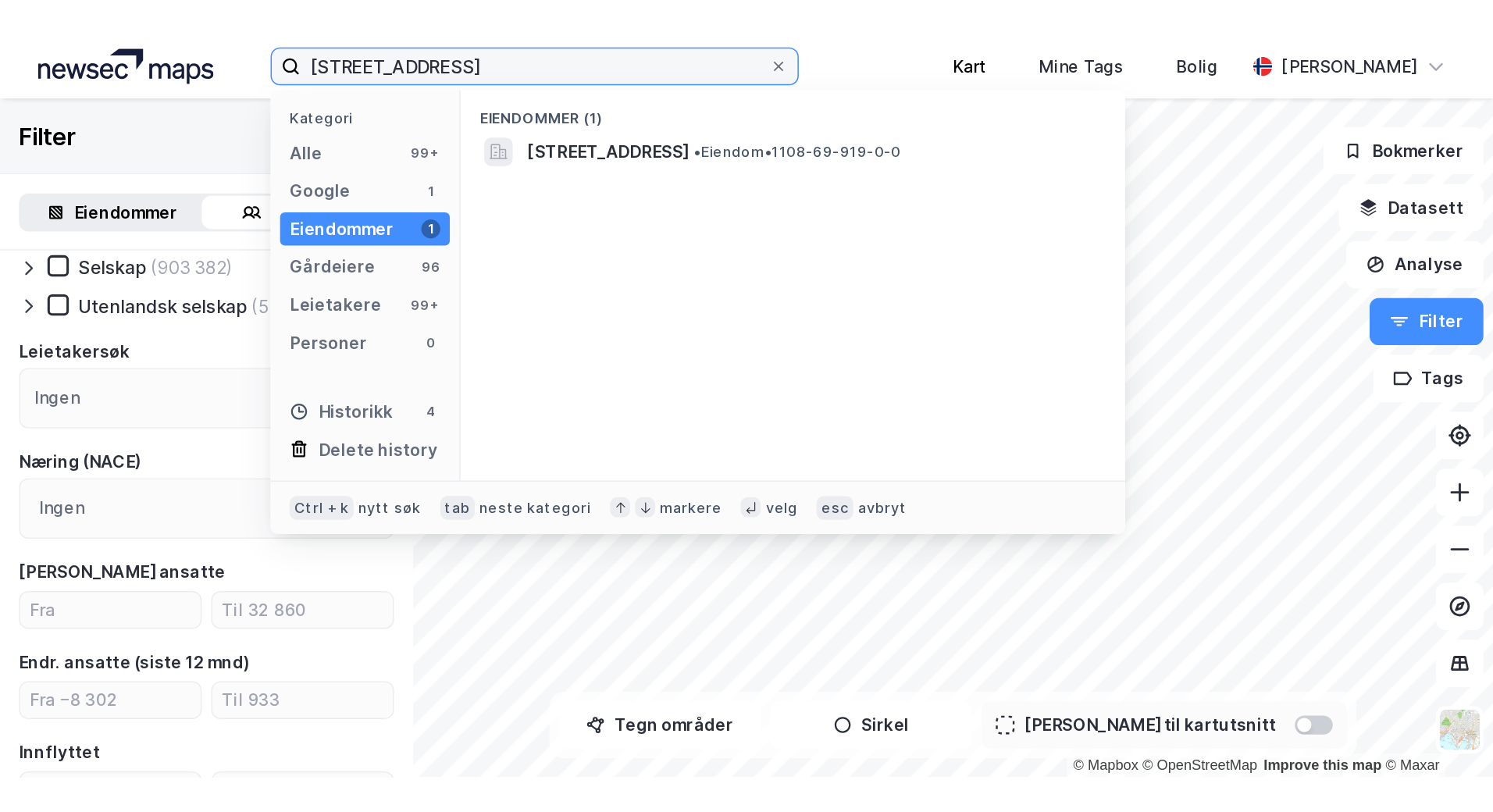 scroll, scrollTop: 87, scrollLeft: 0, axis: vertical 